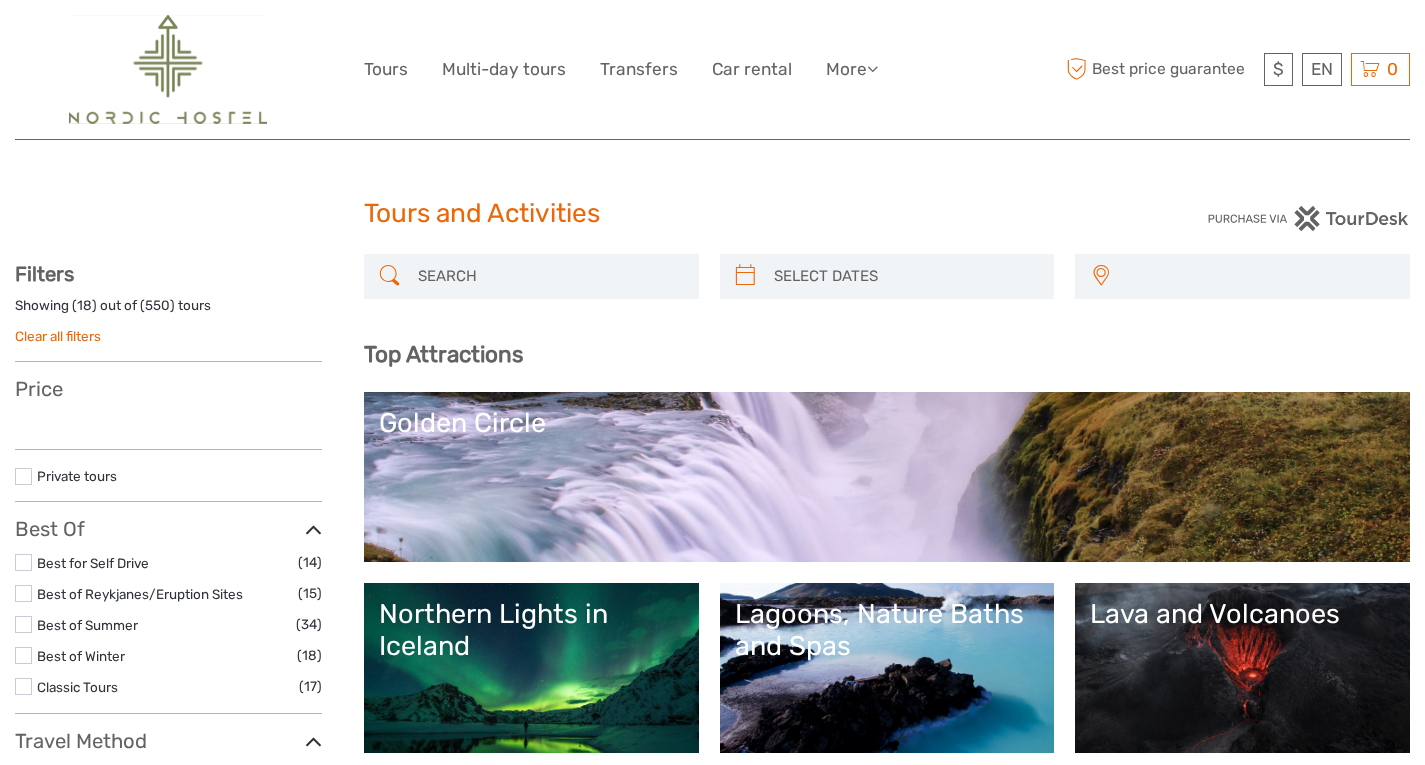 select 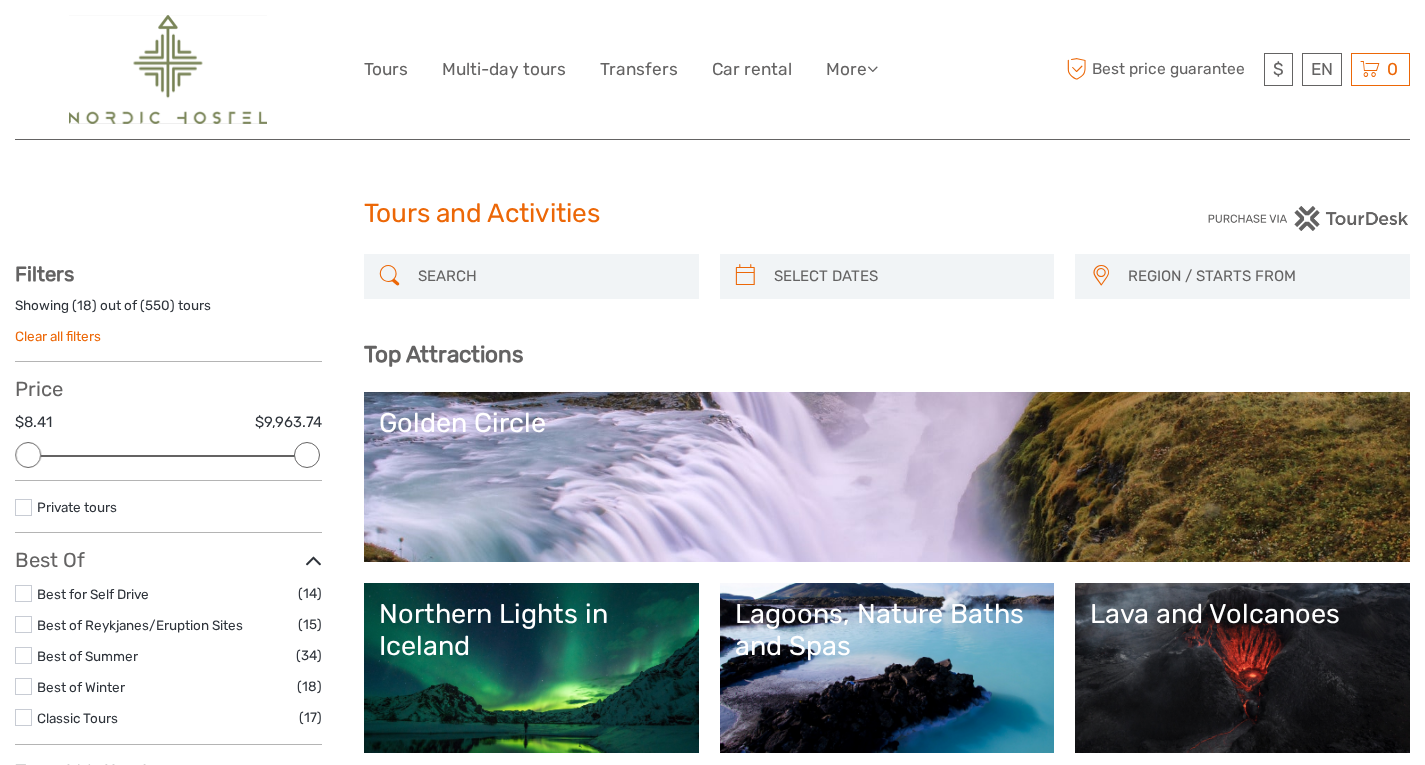scroll, scrollTop: 0, scrollLeft: 0, axis: both 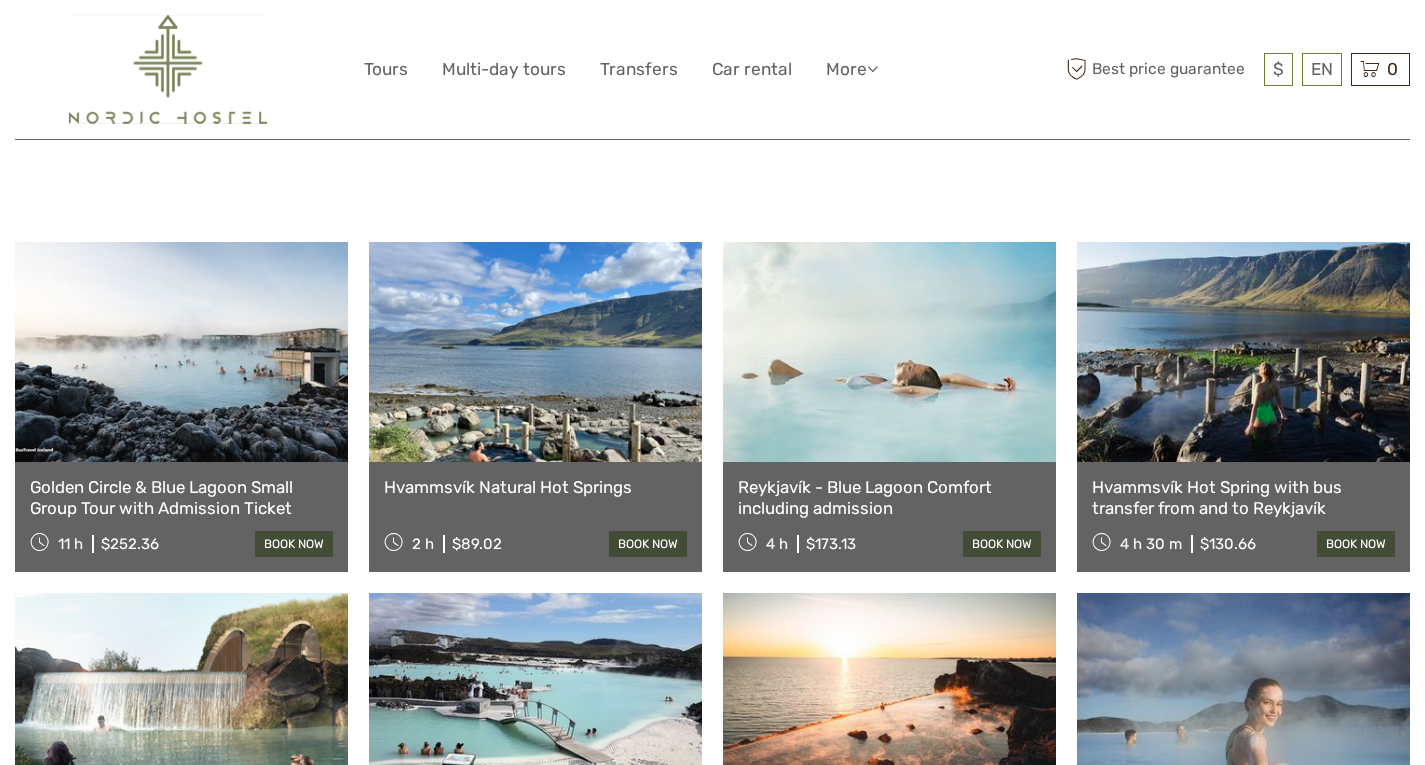 click on "Reykjavík - Blue Lagoon Comfort including admission" at bounding box center [889, 497] 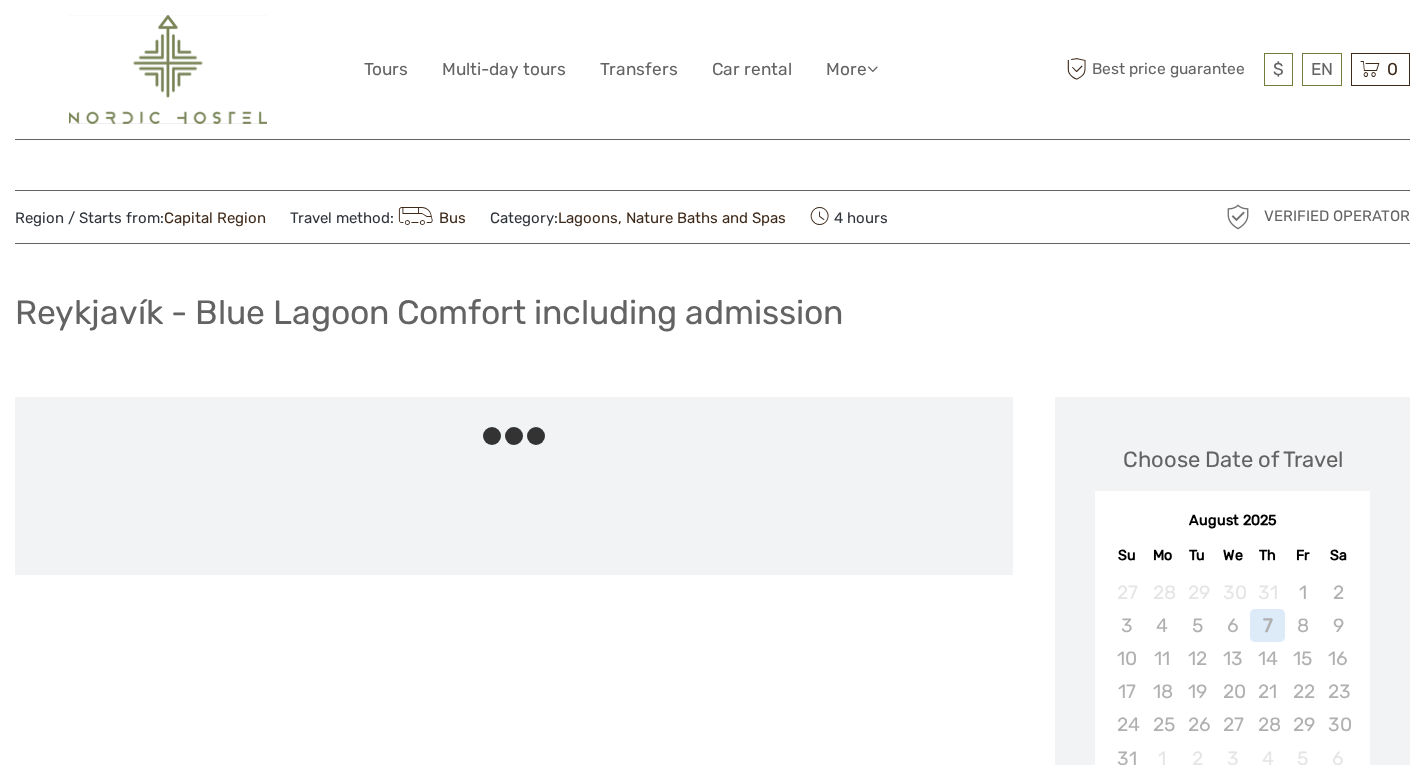 scroll, scrollTop: 0, scrollLeft: 0, axis: both 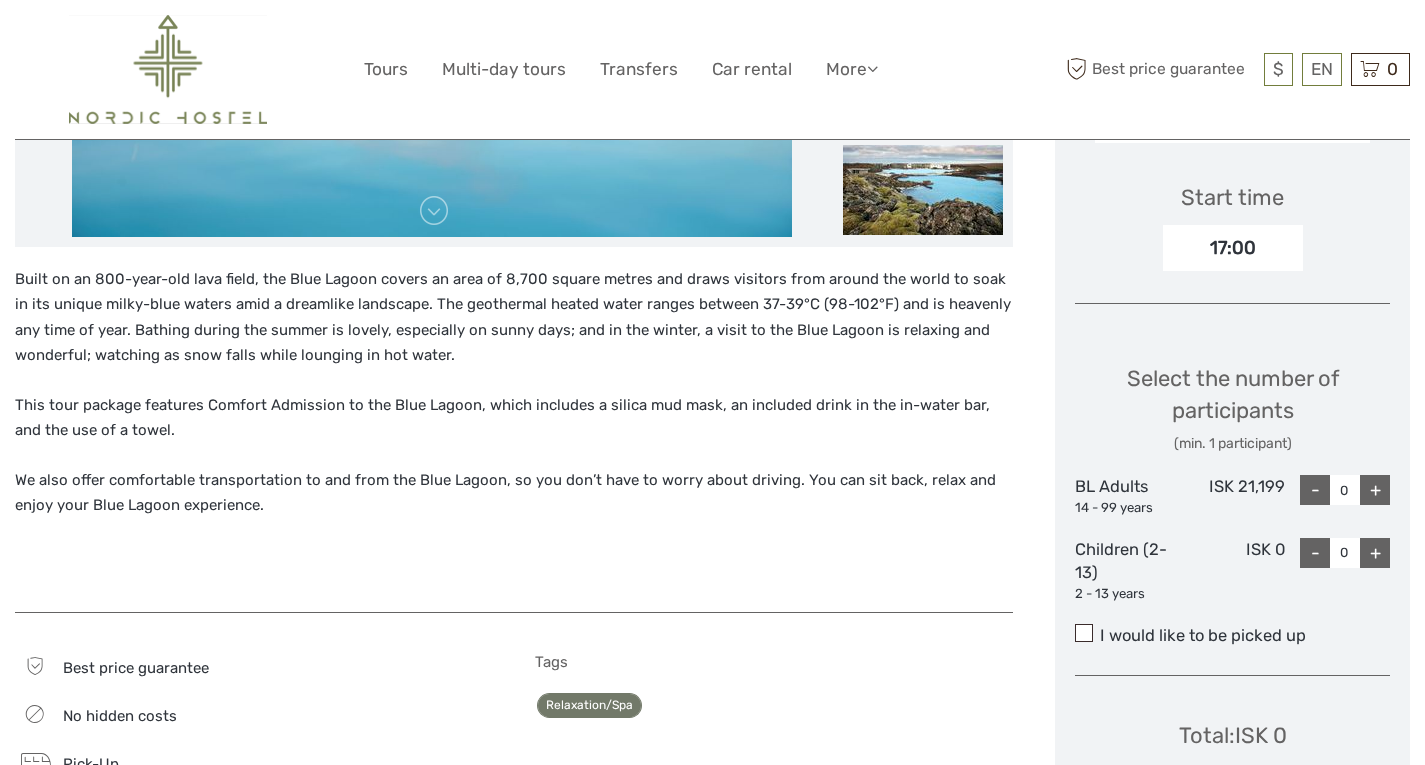 click at bounding box center (1084, 633) 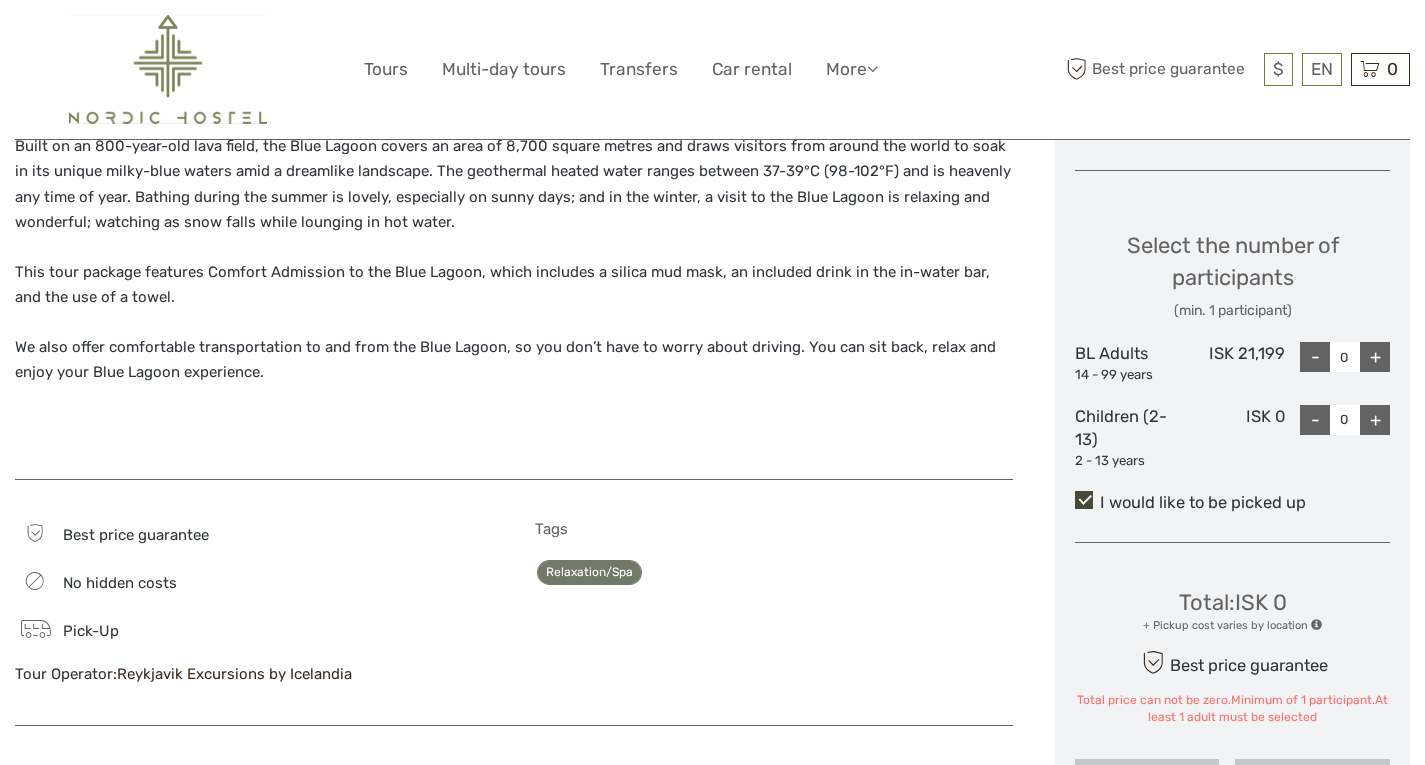 scroll, scrollTop: 904, scrollLeft: 0, axis: vertical 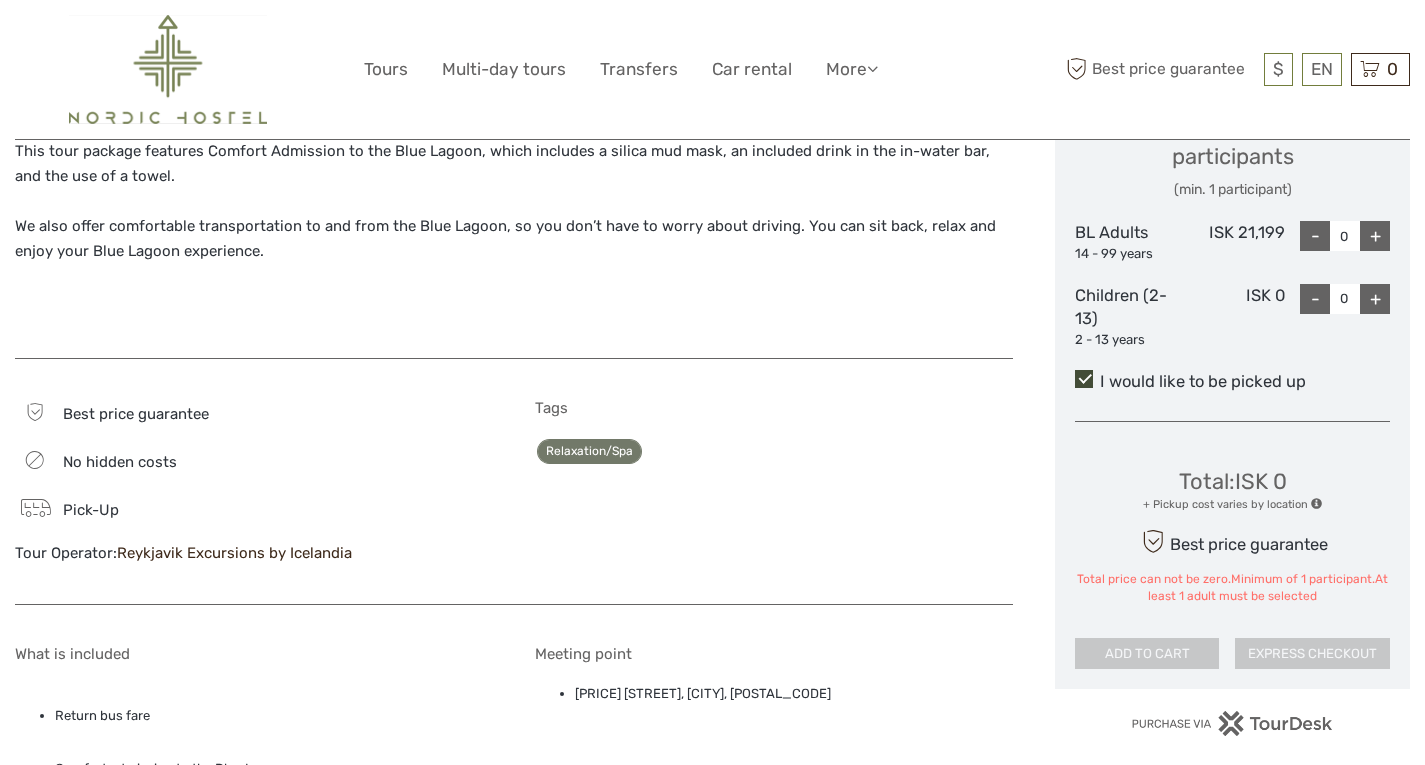 click on "Total :  ISK 0 + Pickup cost varies by location Best price guarantee Total price can not be zero.Minimum of 1 participant.At least 1 adult must be selected ADD TO CART EXPRESS CHECKOUT" at bounding box center [1232, 553] 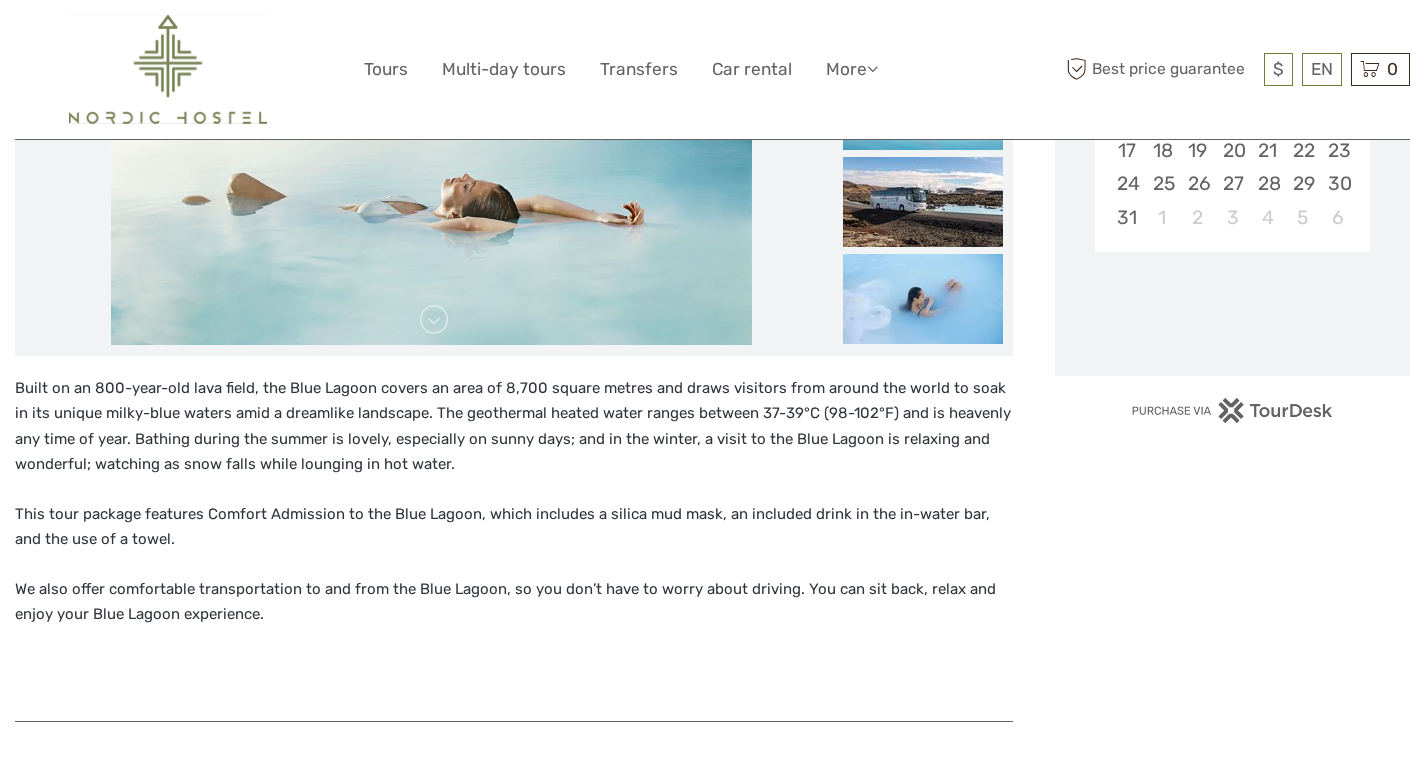 scroll, scrollTop: 487, scrollLeft: 0, axis: vertical 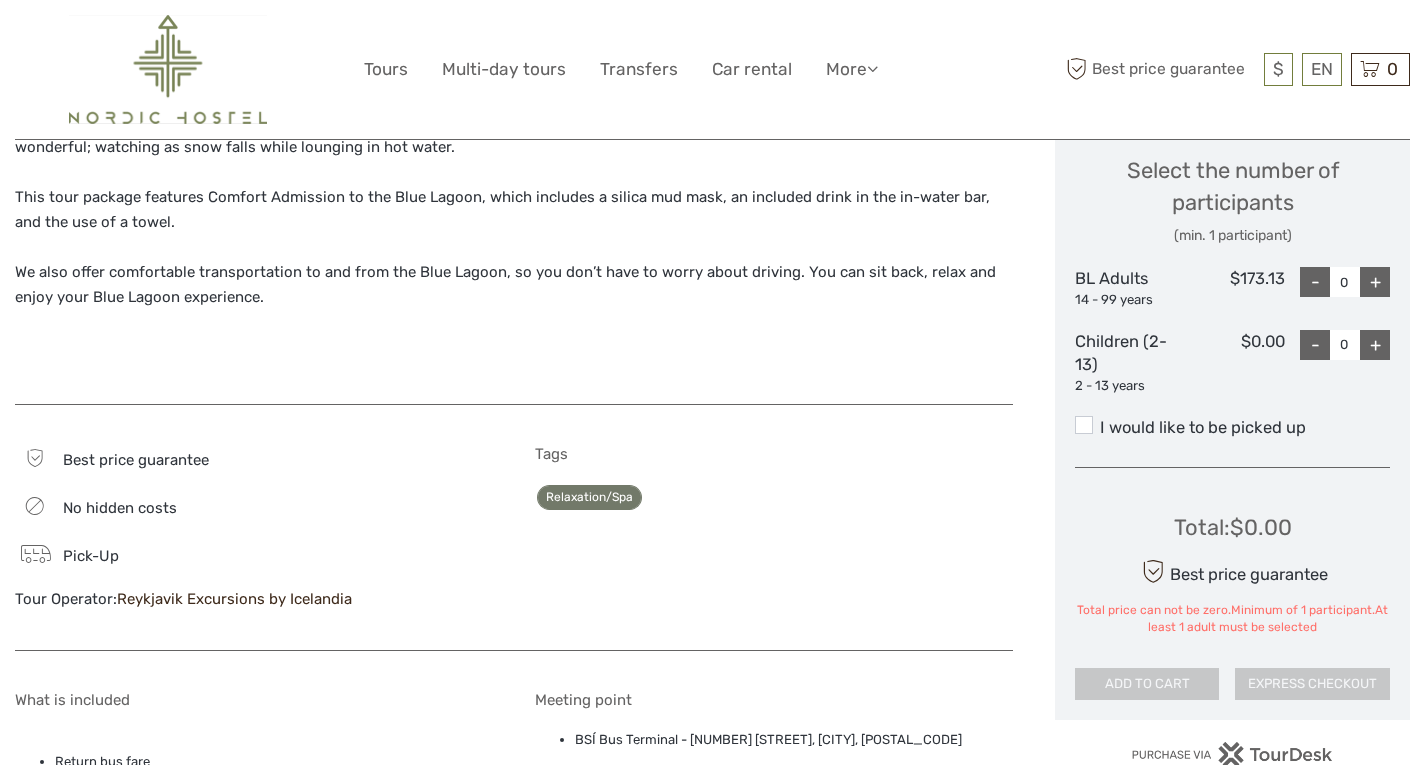 click on "+" at bounding box center [1375, 282] 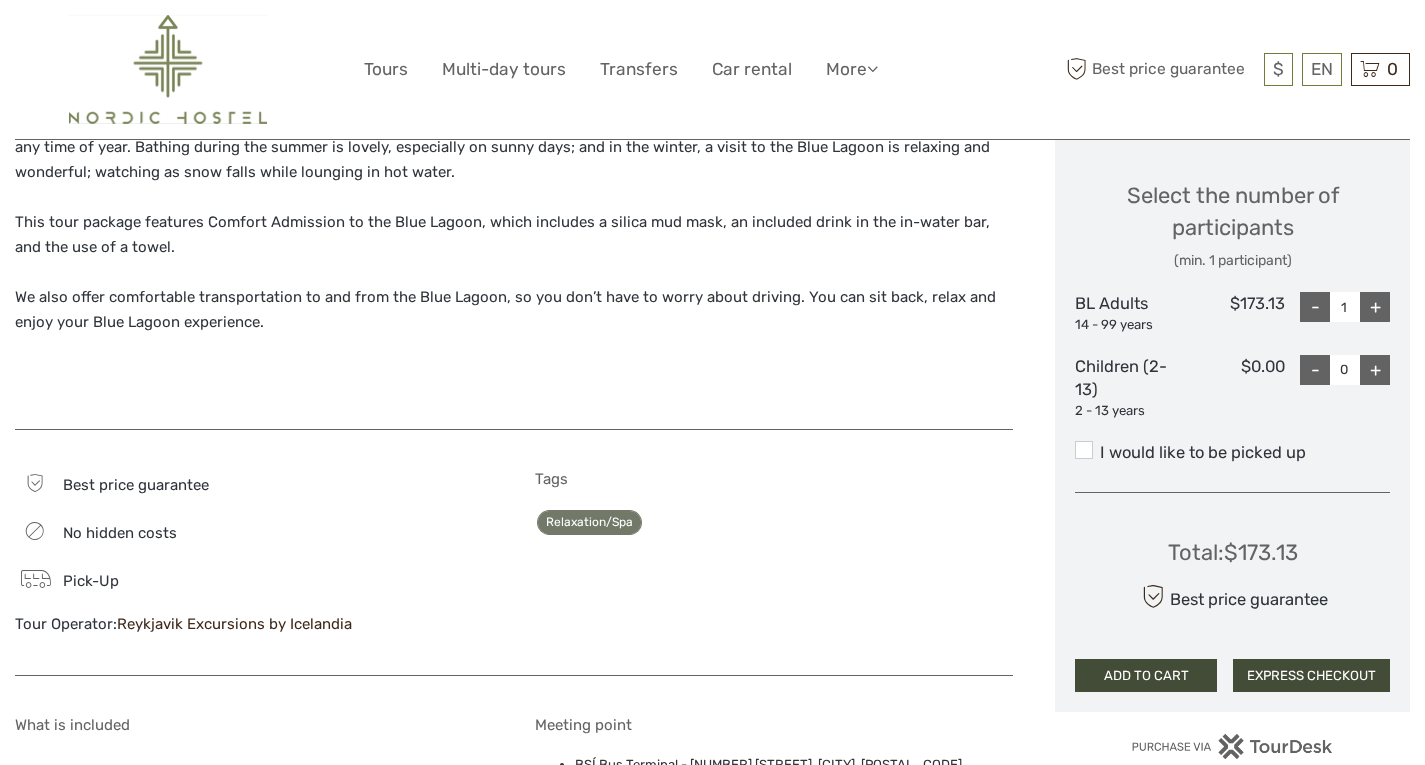 scroll, scrollTop: 834, scrollLeft: 0, axis: vertical 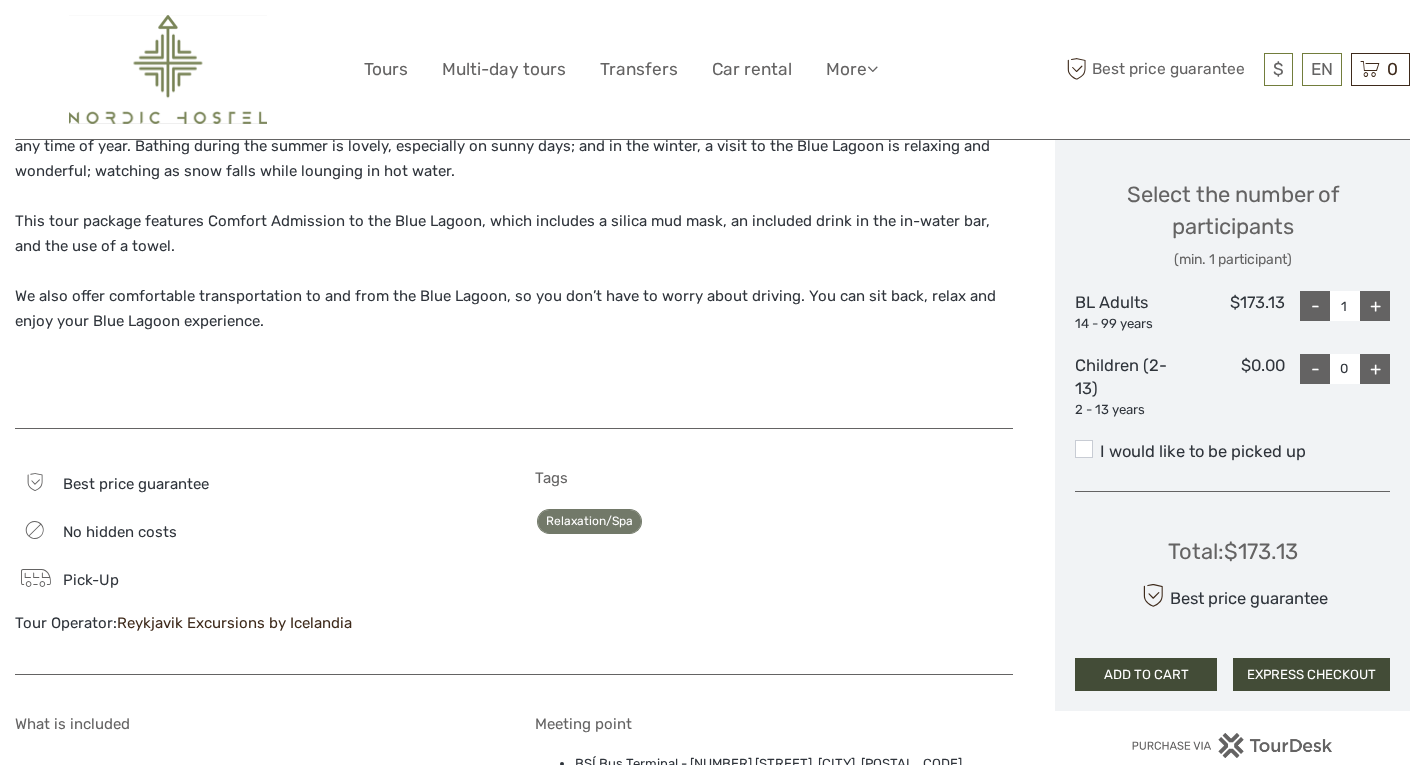 click on "I would like to be picked up" at bounding box center (1232, 452) 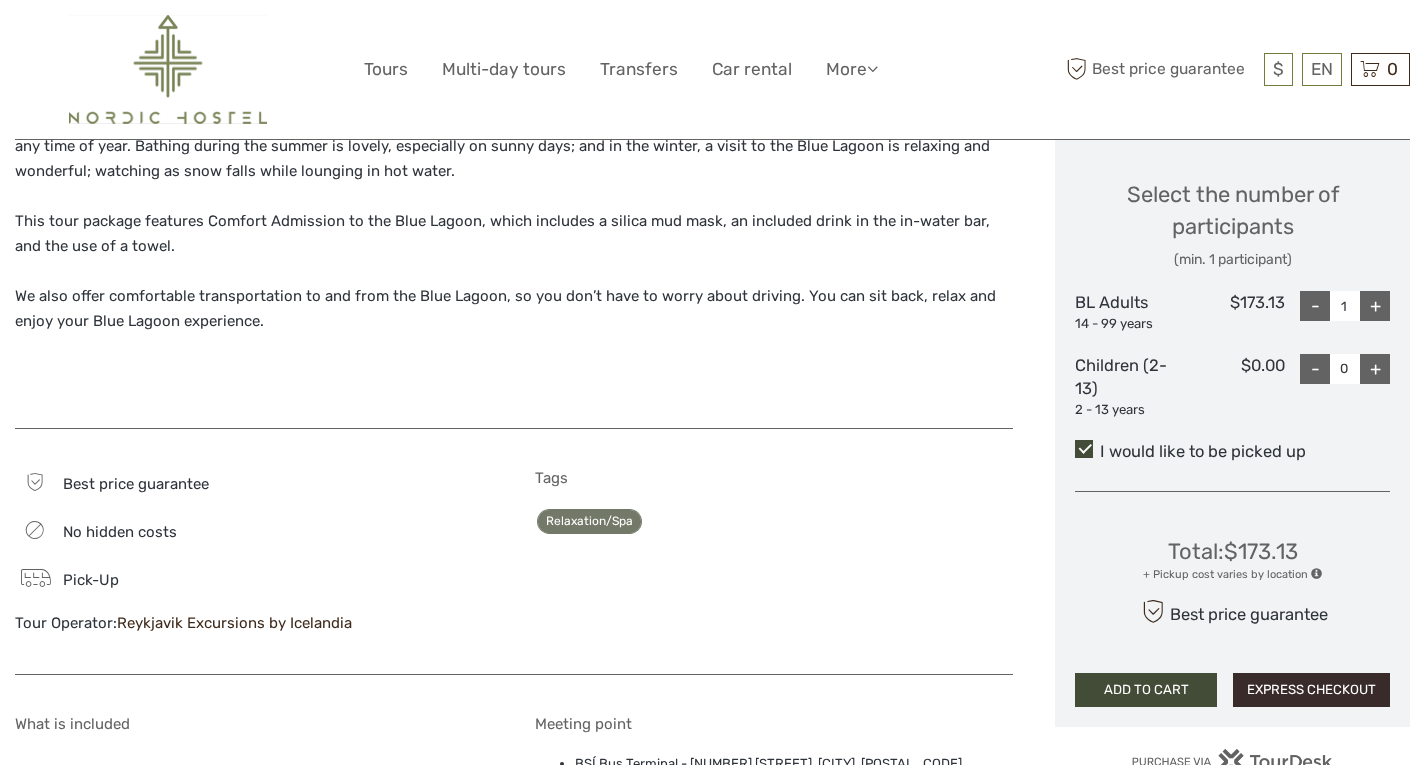 click on "EXPRESS CHECKOUT" at bounding box center [1311, 690] 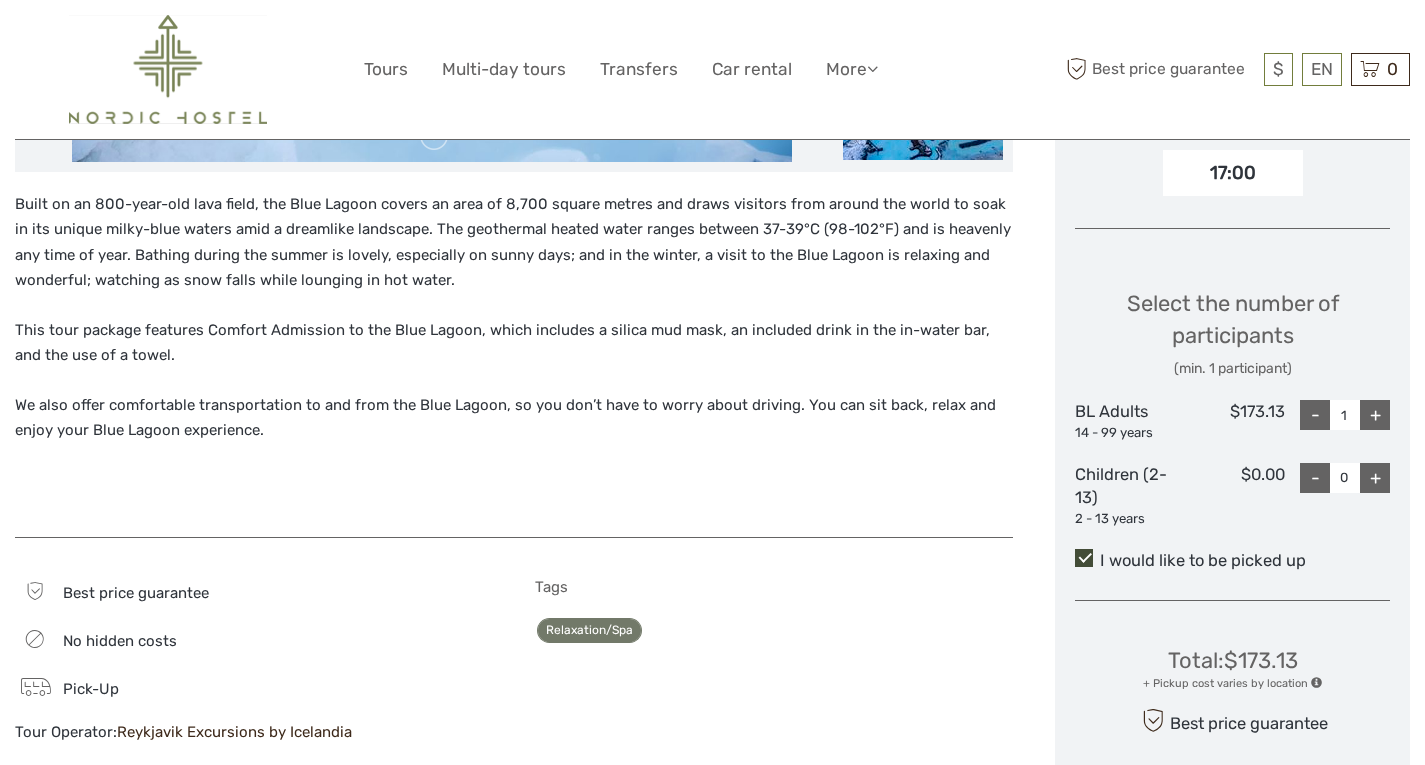 scroll, scrollTop: 726, scrollLeft: 0, axis: vertical 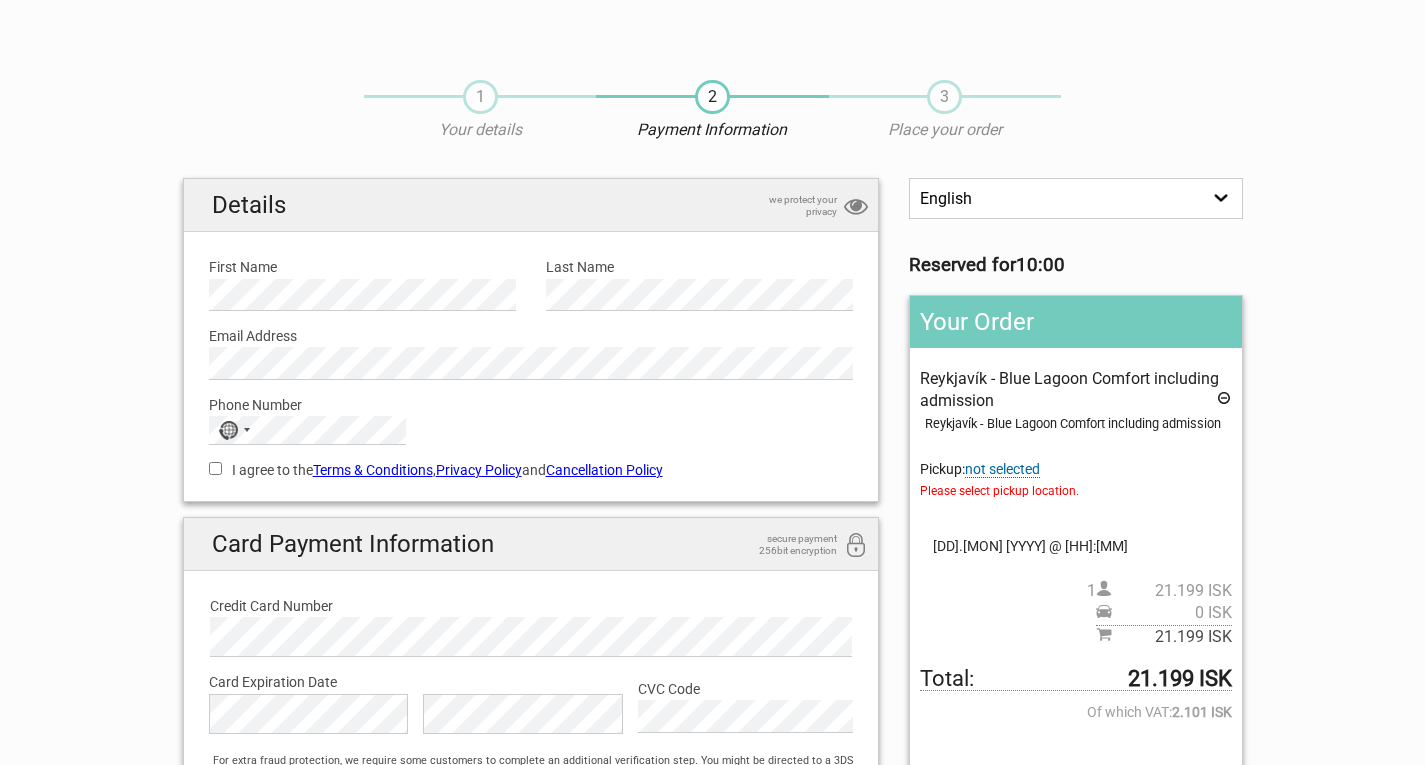click on "not selected" at bounding box center [1002, 469] 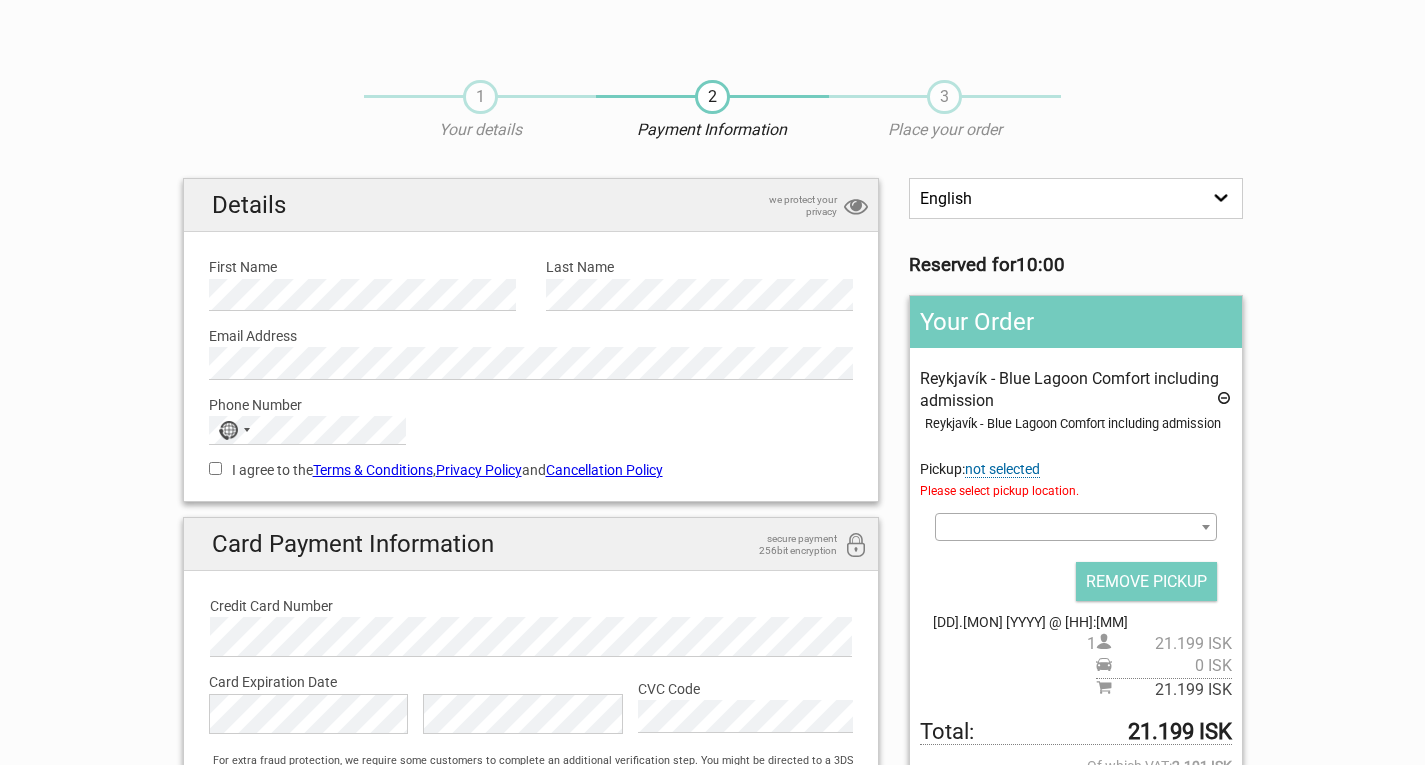 click at bounding box center (1075, 527) 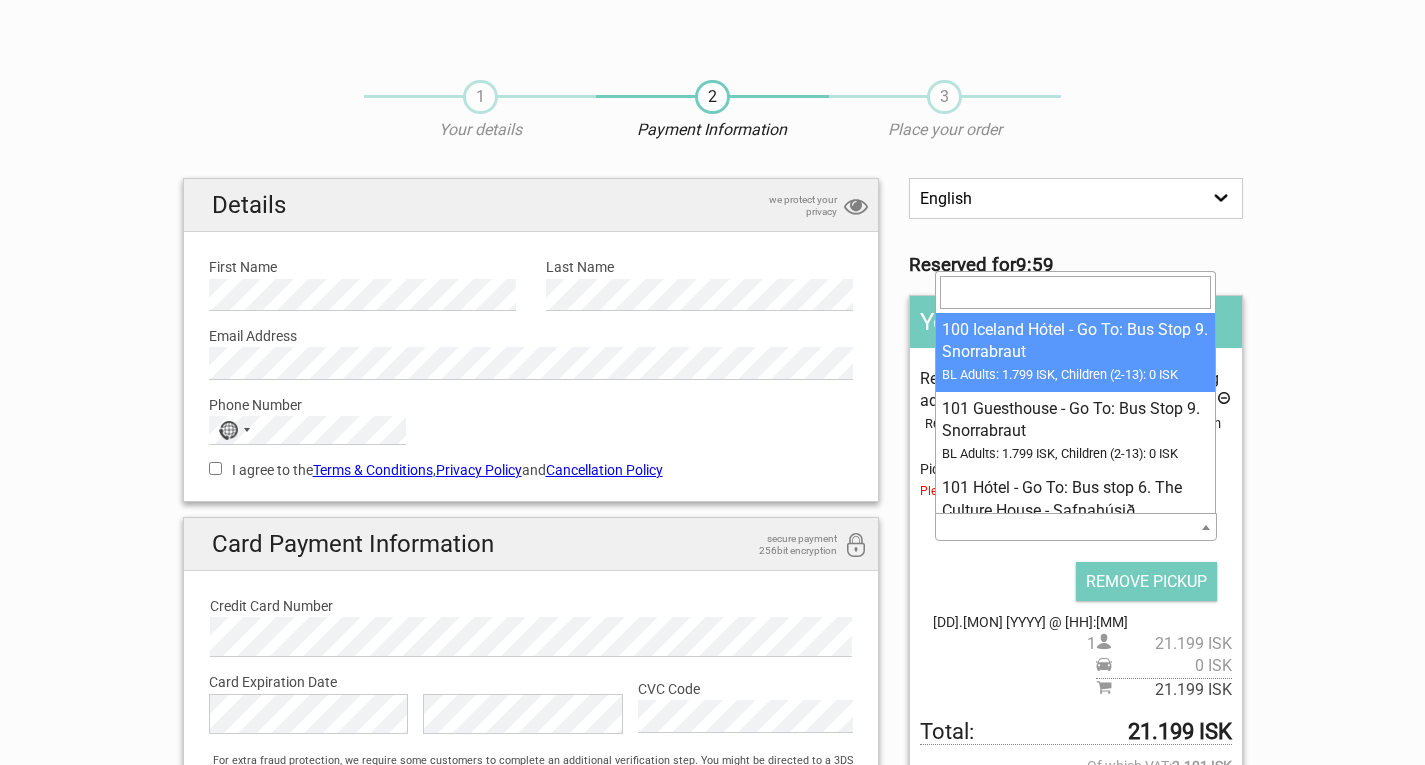 scroll, scrollTop: 0, scrollLeft: 0, axis: both 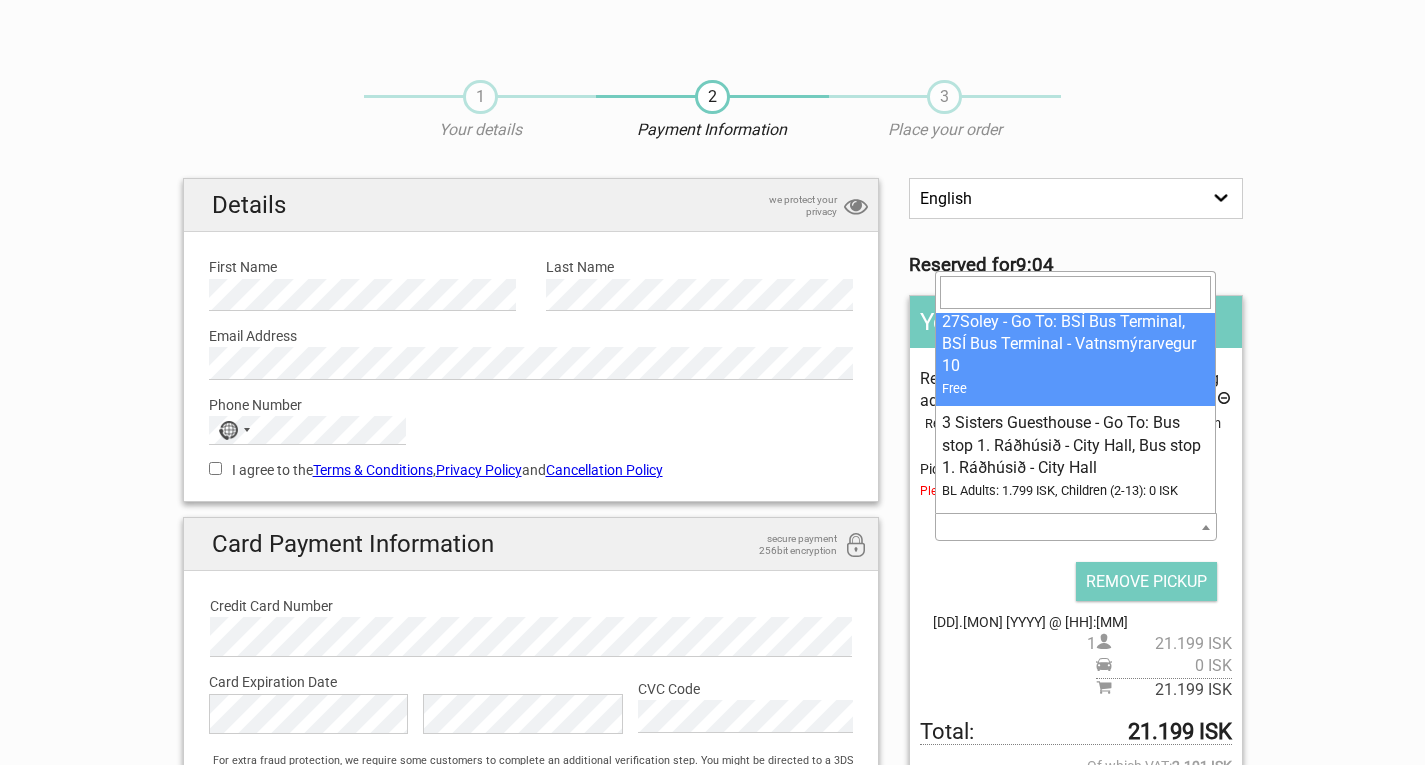 click at bounding box center (1075, 292) 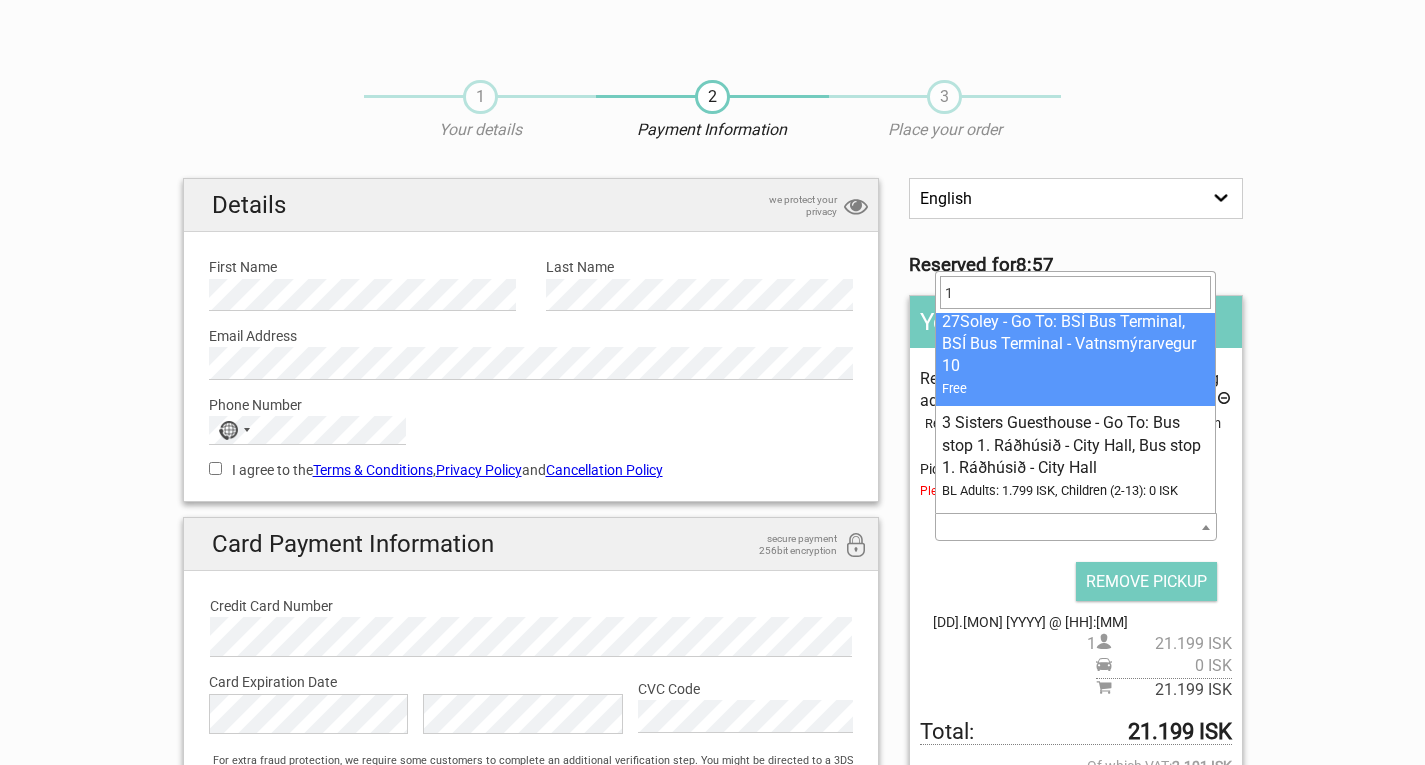 scroll, scrollTop: 0, scrollLeft: 0, axis: both 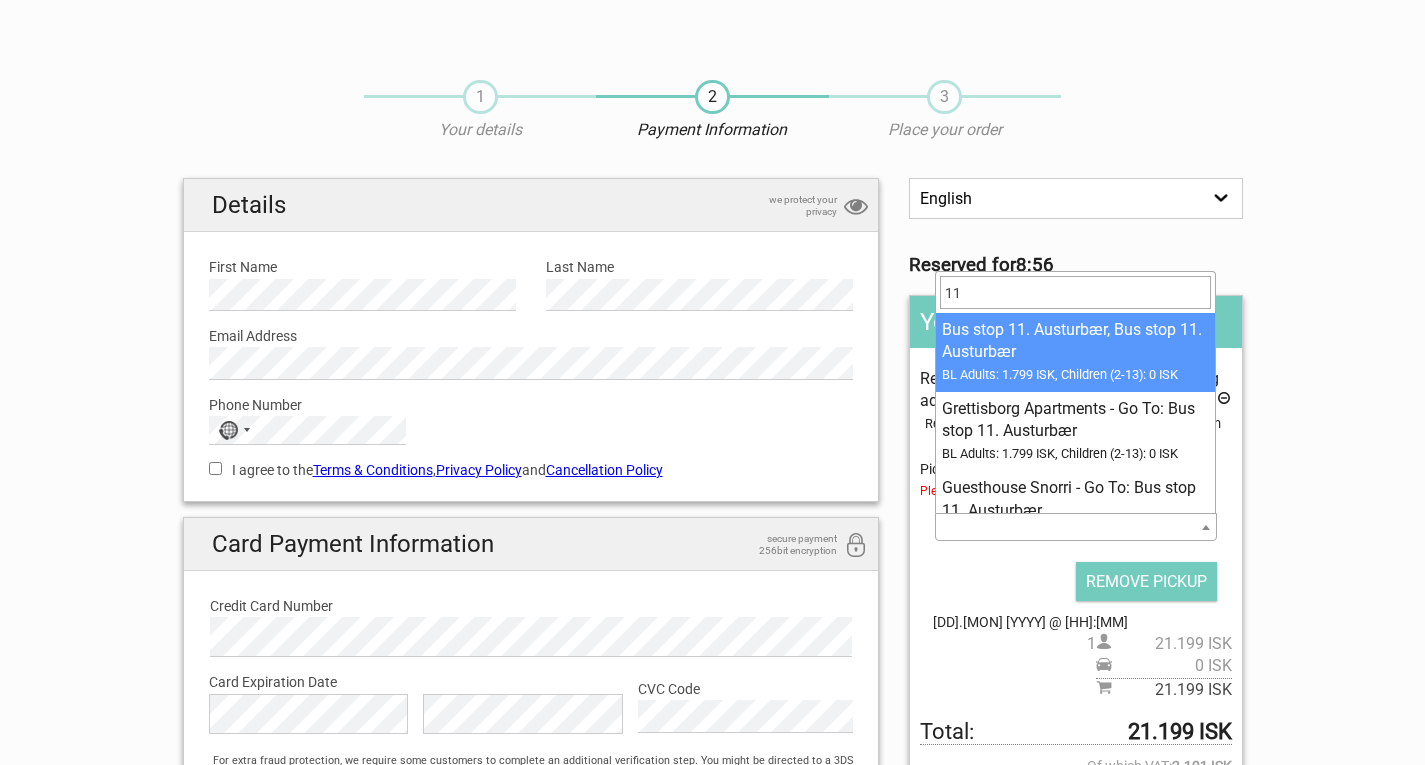 type on "11" 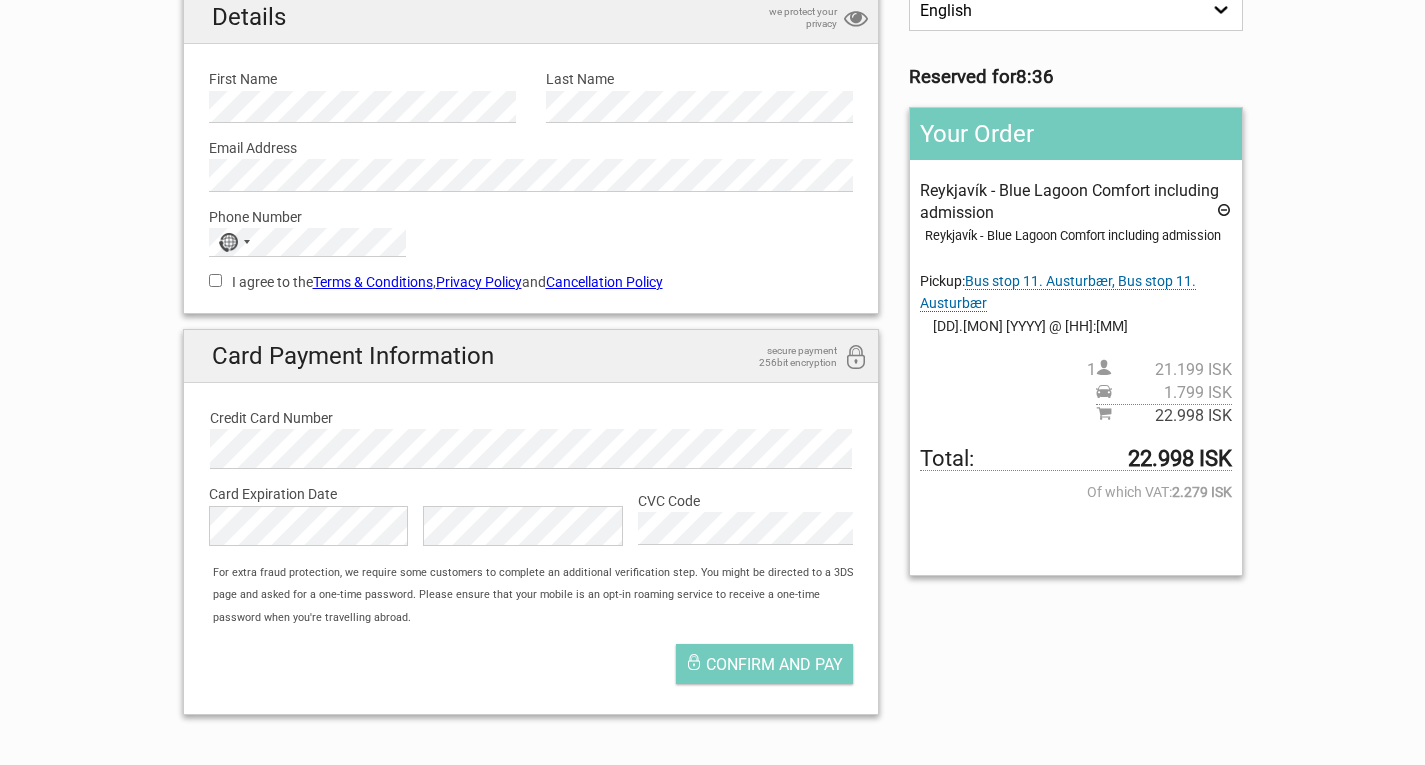 scroll, scrollTop: 0, scrollLeft: 0, axis: both 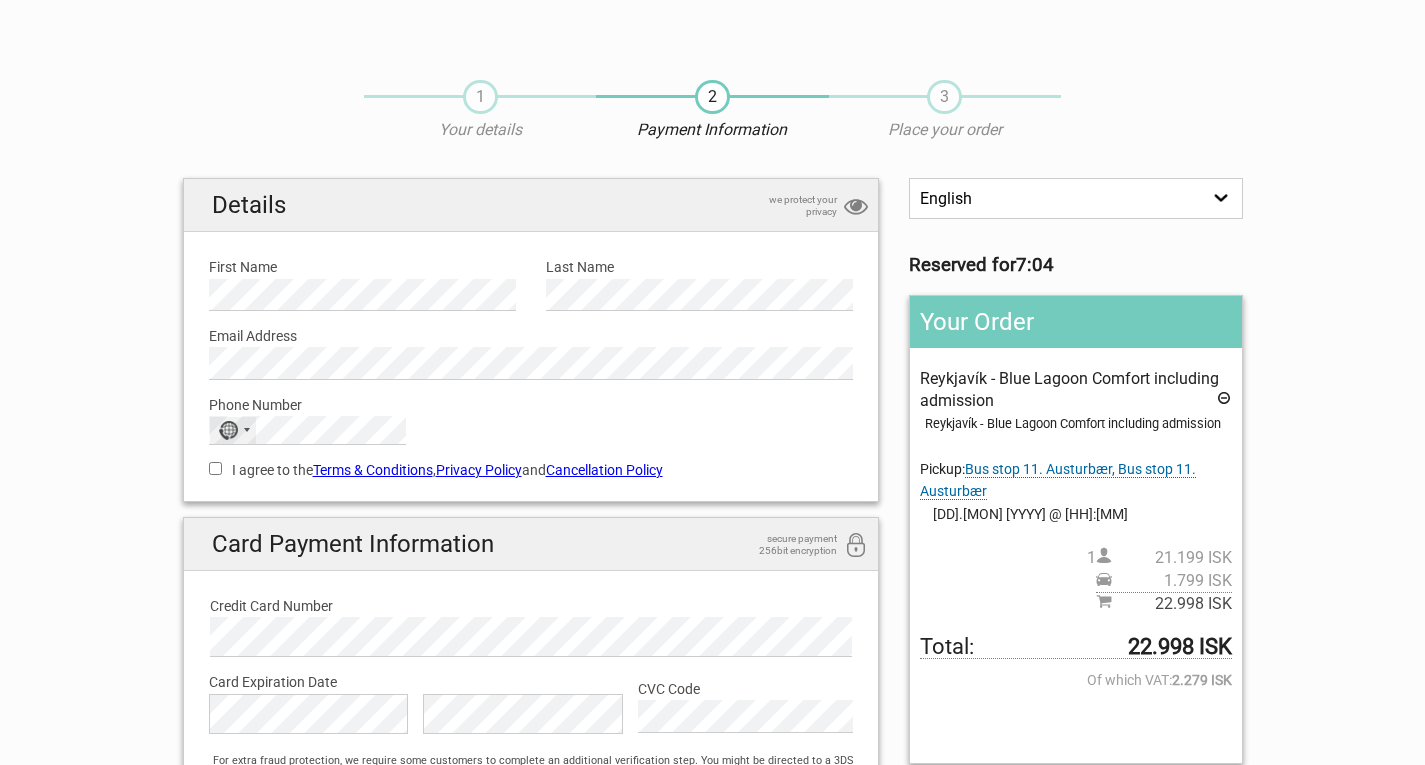 click on "No country selected" at bounding box center (233, 430) 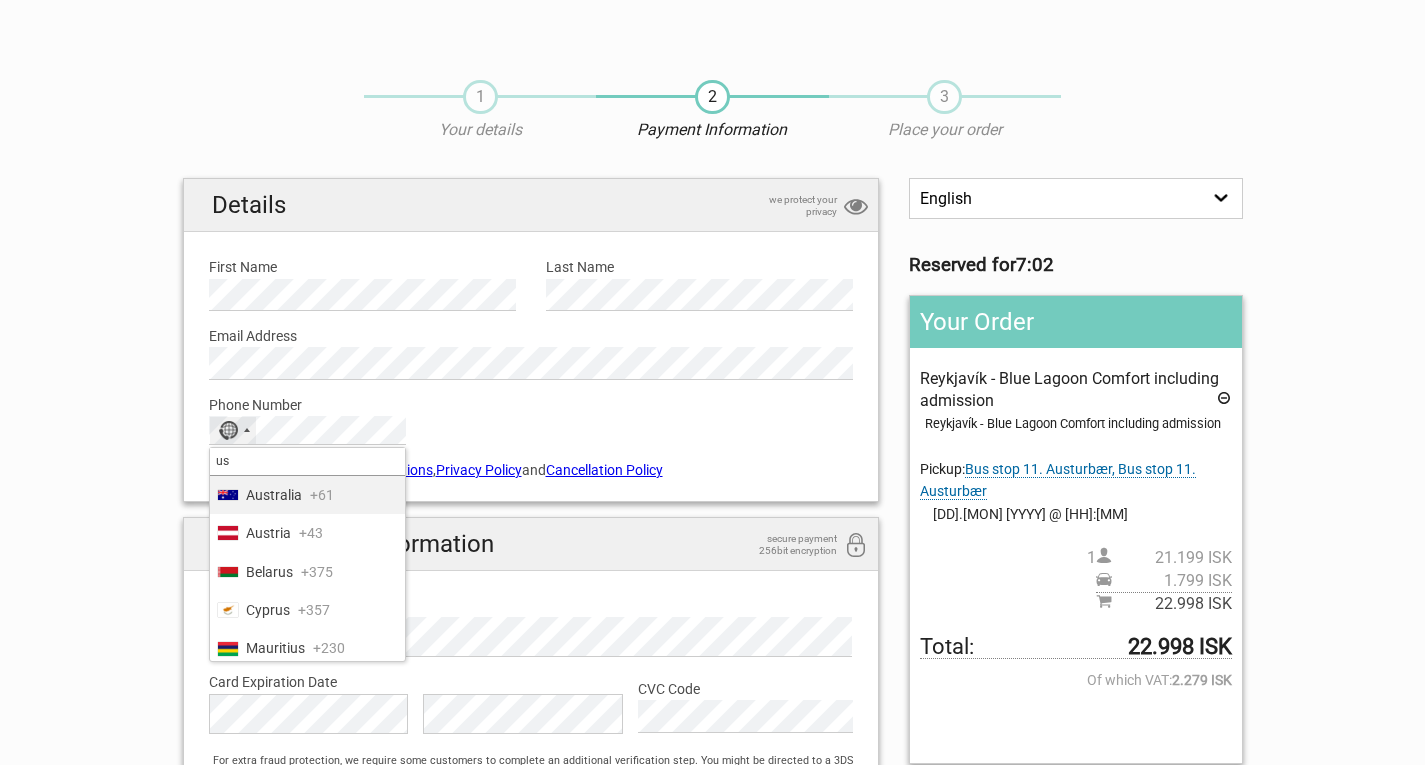 type on "u" 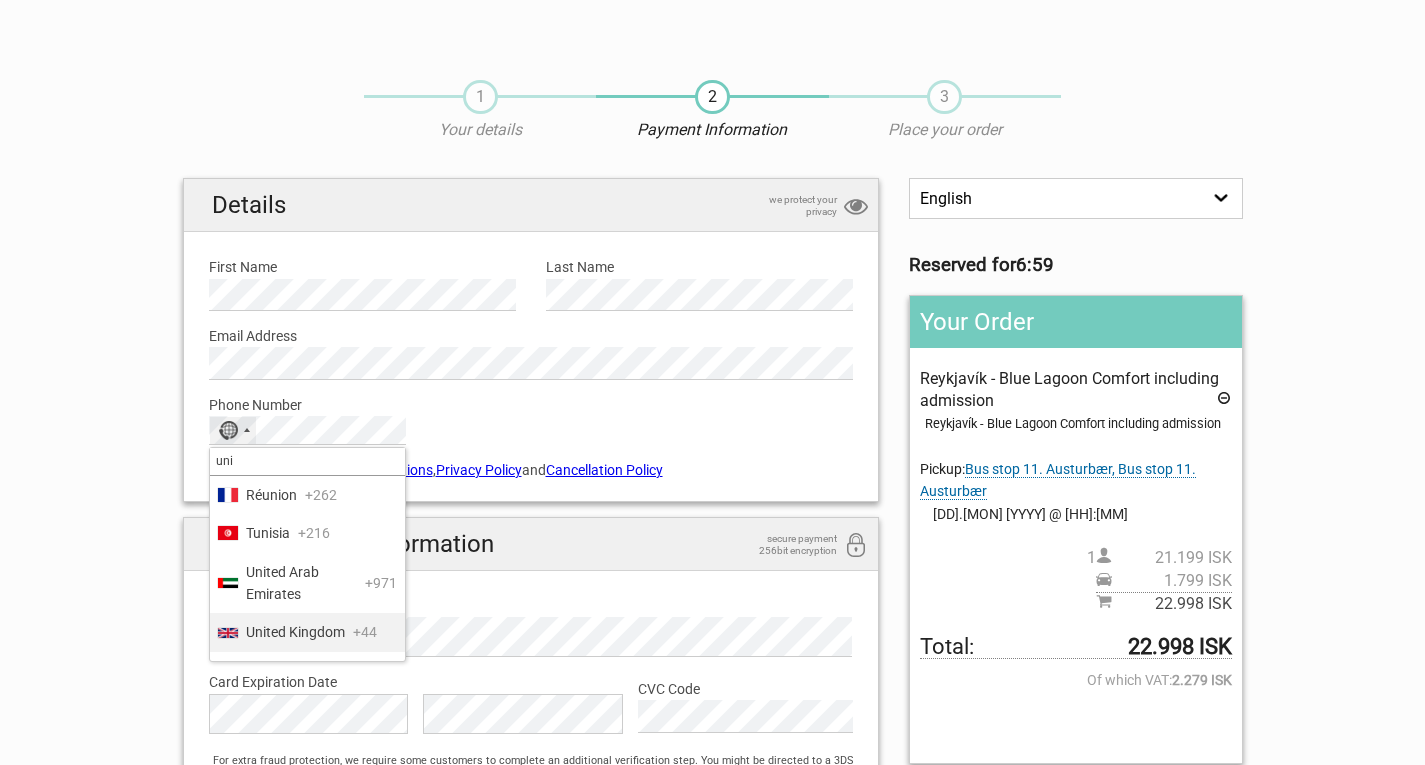 scroll, scrollTop: 29, scrollLeft: 0, axis: vertical 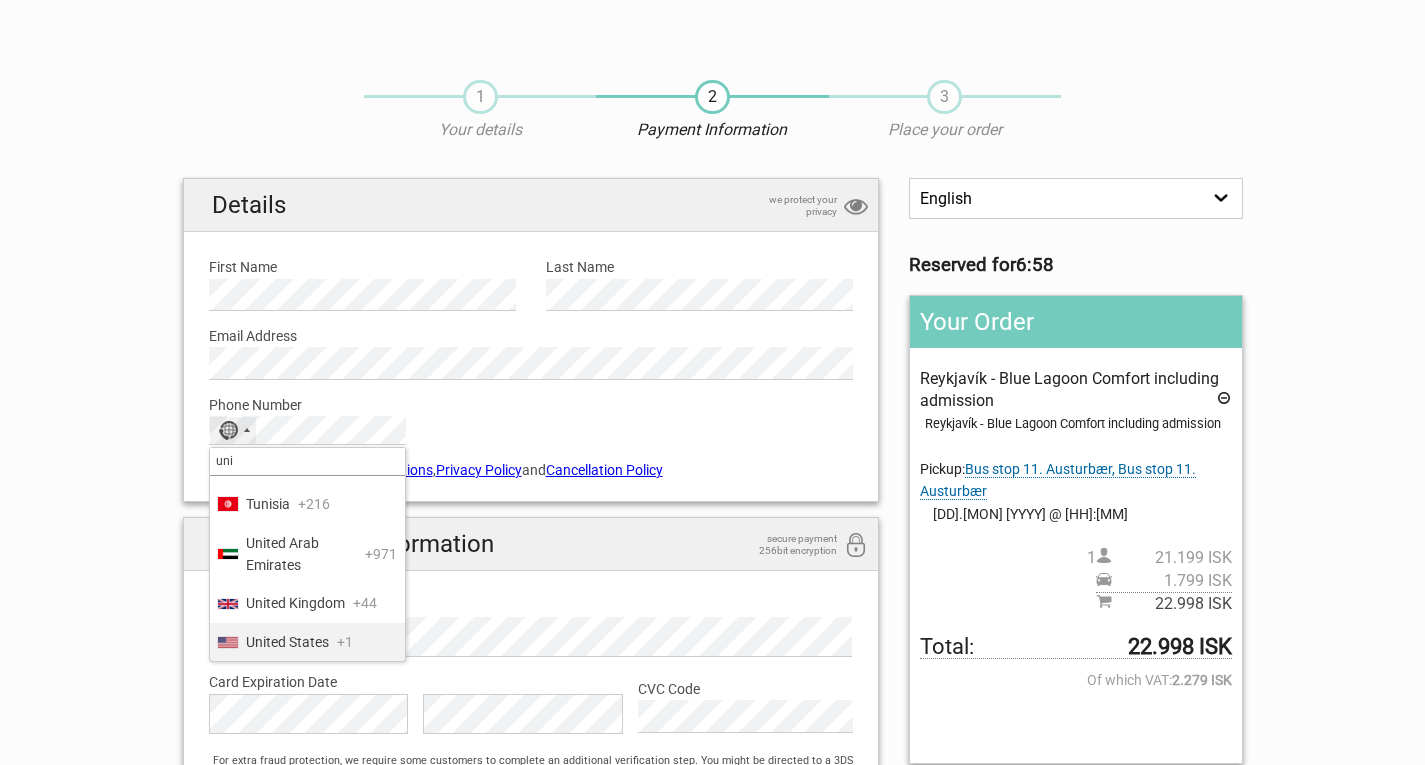 type on "uni" 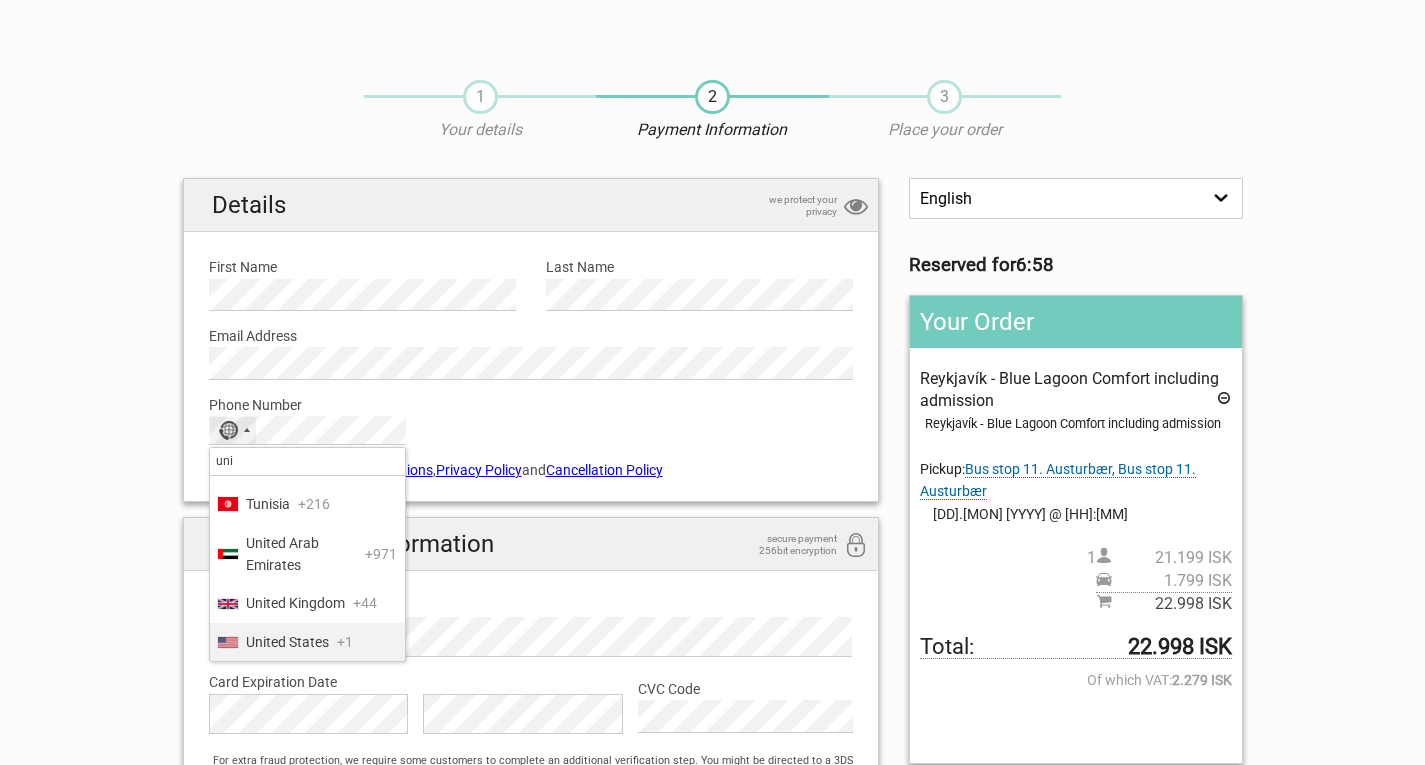 click on "United States +1" at bounding box center [307, 642] 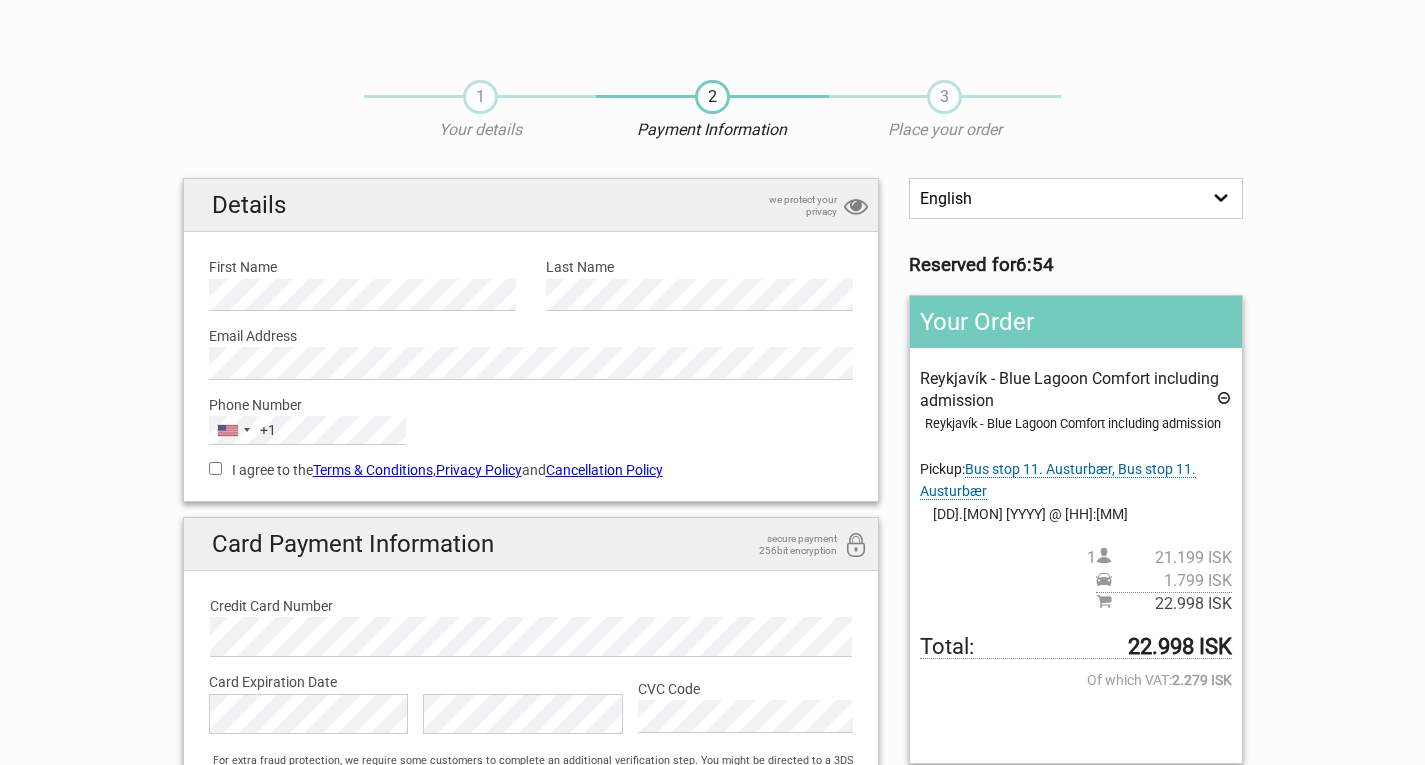 click on "Phone Number
United States +1 +1 uni 5 results found Réunion +262 Tunisia +216 United Arab Emirates +971 United Kingdom +44 United States +1
Please provide us with your phone number.
Please check that your phone number is correct.
Please select your country code.
This doesn't look like the right number of digits!" at bounding box center (531, 412) 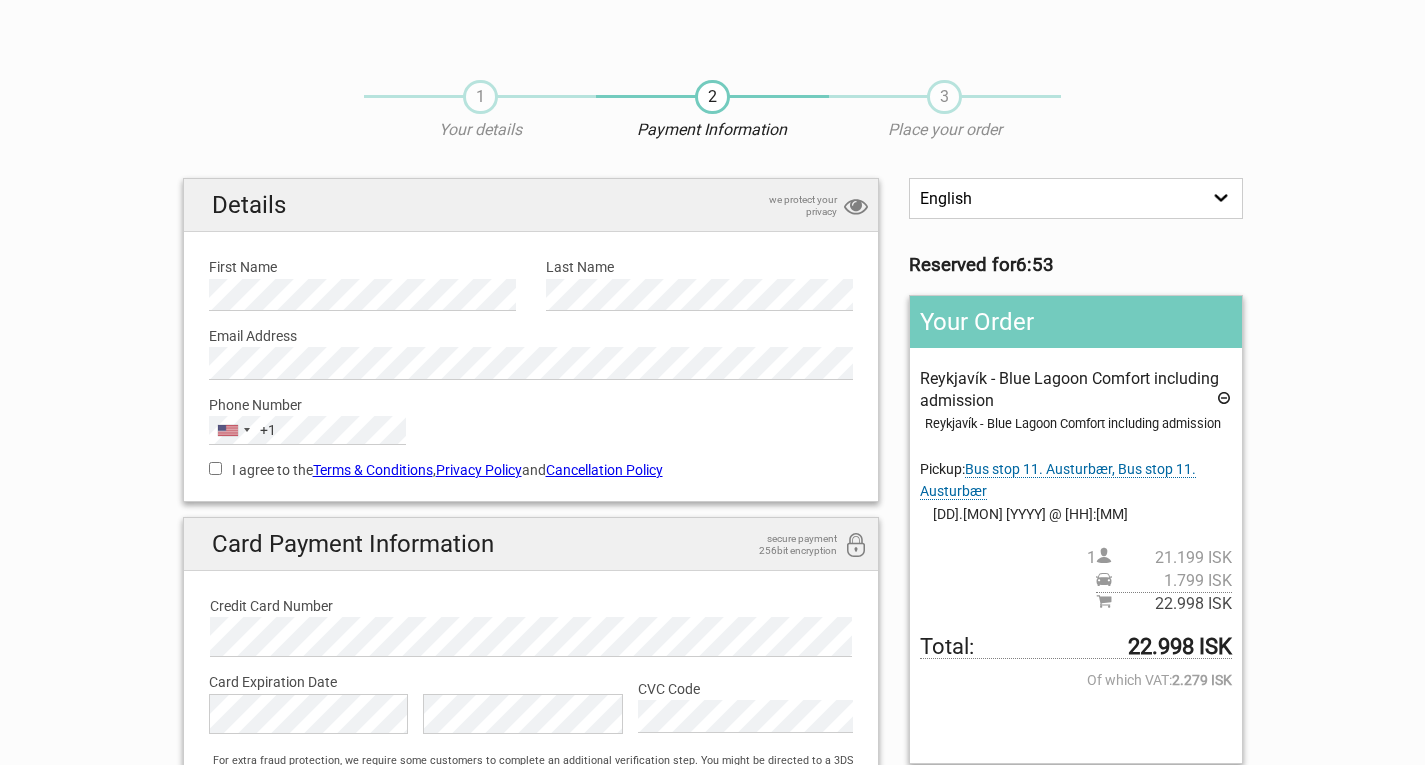 click on "I agree to the  Terms & Conditions ,  Privacy Policy  and  Cancellation Policy" at bounding box center (215, 468) 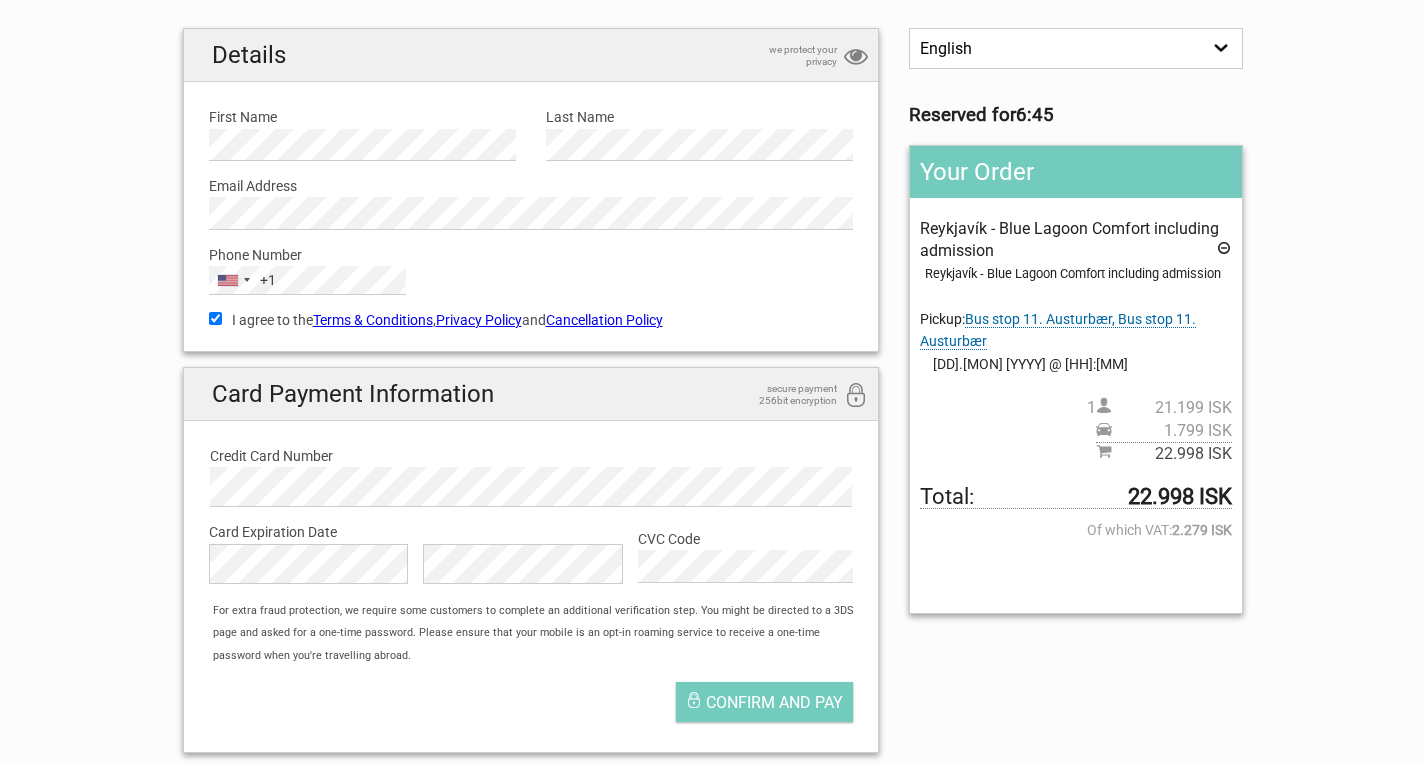 scroll, scrollTop: 174, scrollLeft: 0, axis: vertical 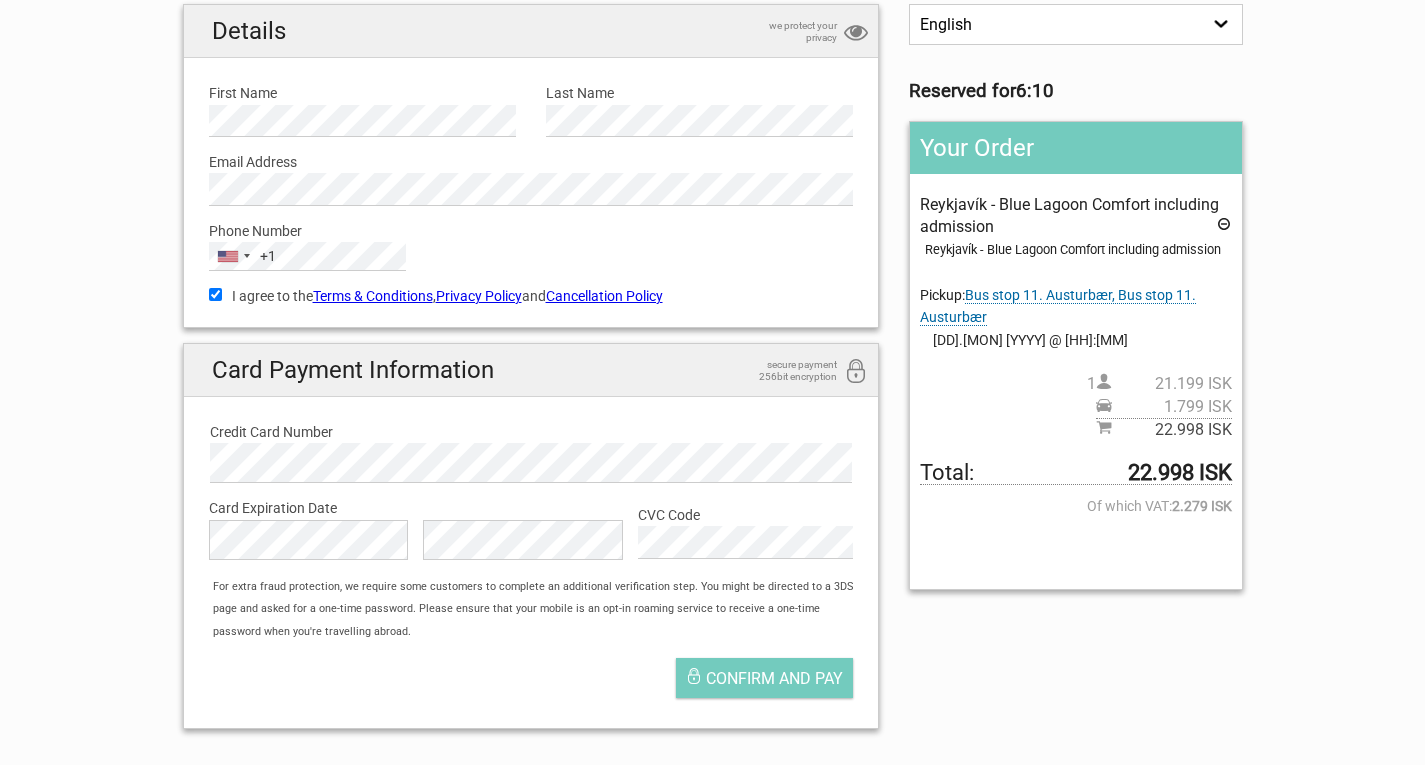 click on "For extra fraud protection, we require some customers to complete an additional verification step. You might be directed to a 3DS page and asked for a one-time password.  Please ensure that your mobile is an opt-in roaming service to receive a one-time password when you're travelling abroad." at bounding box center (540, 609) 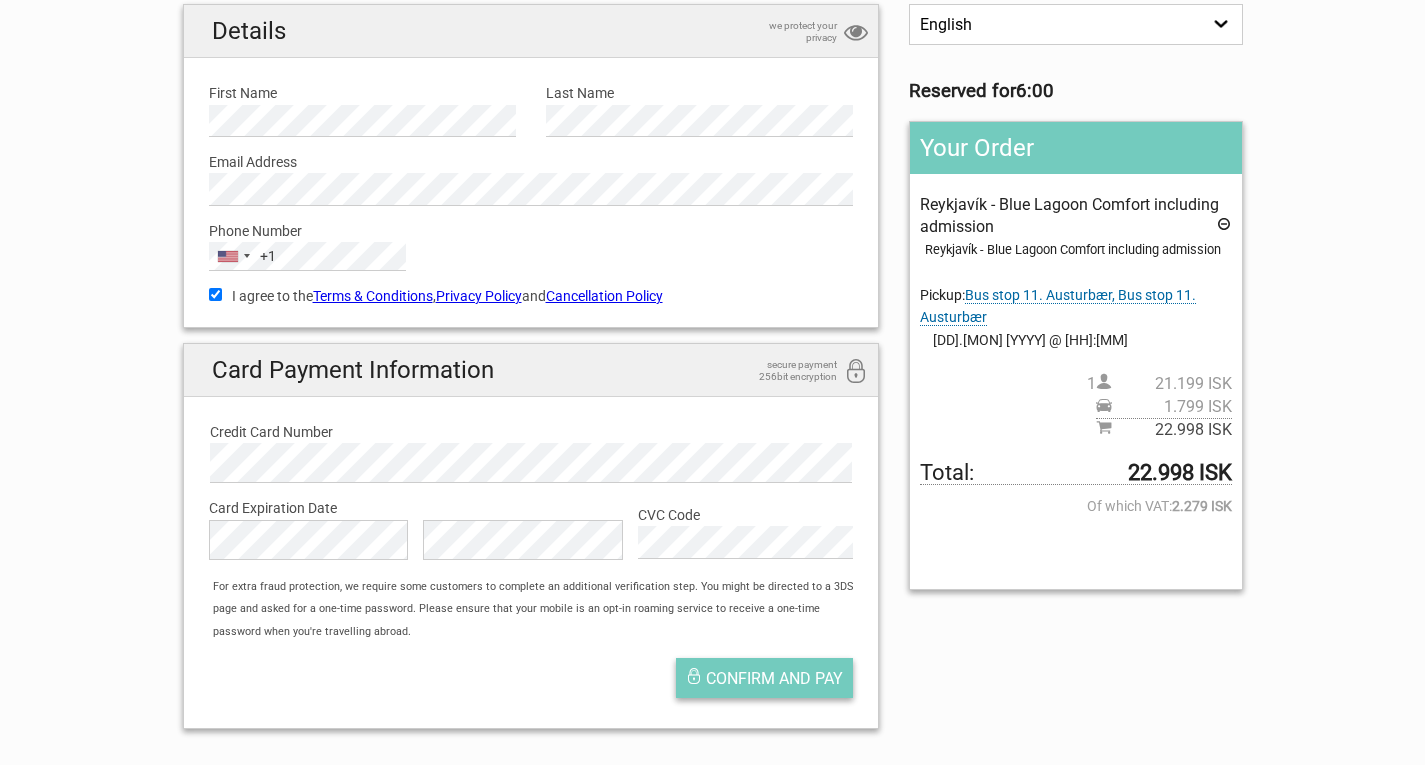 click on "Confirm and pay" at bounding box center (774, 678) 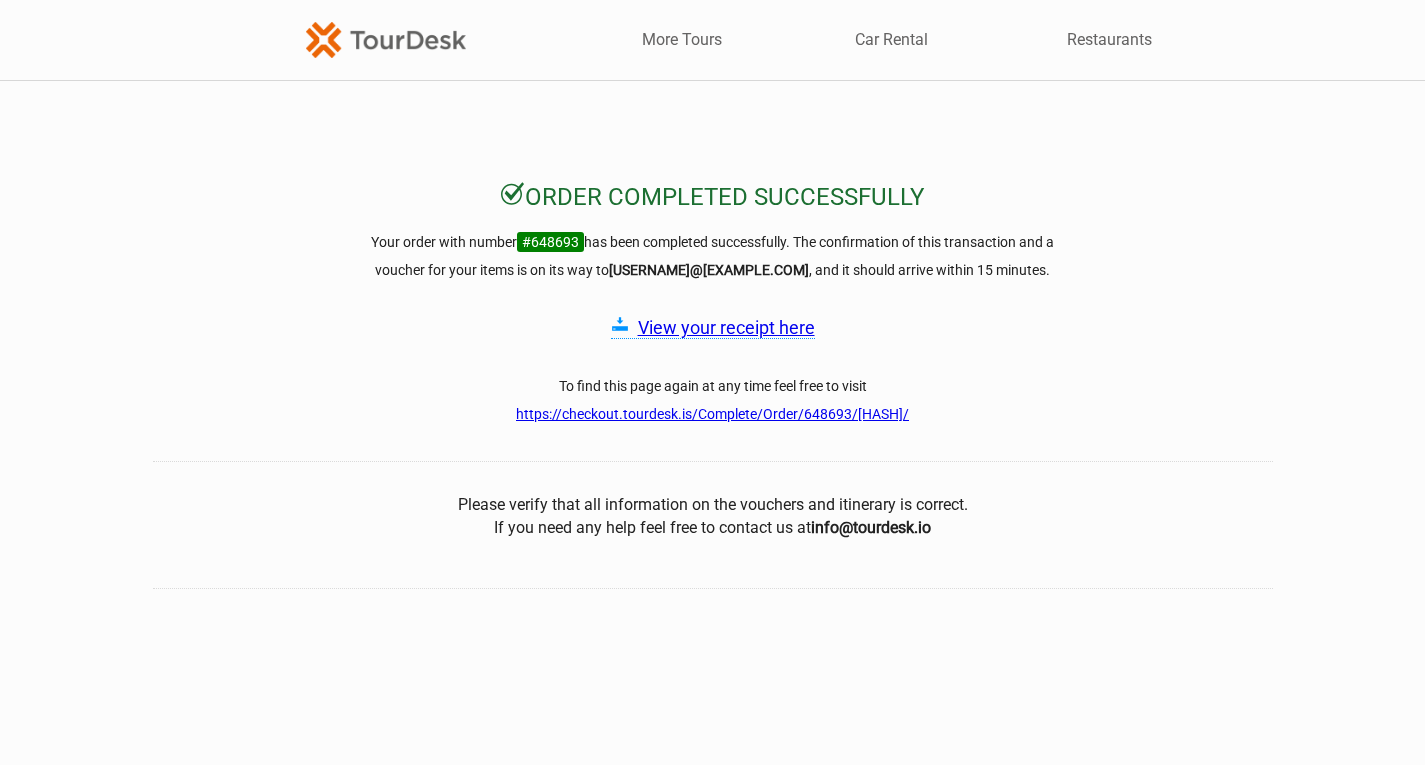scroll, scrollTop: 0, scrollLeft: 0, axis: both 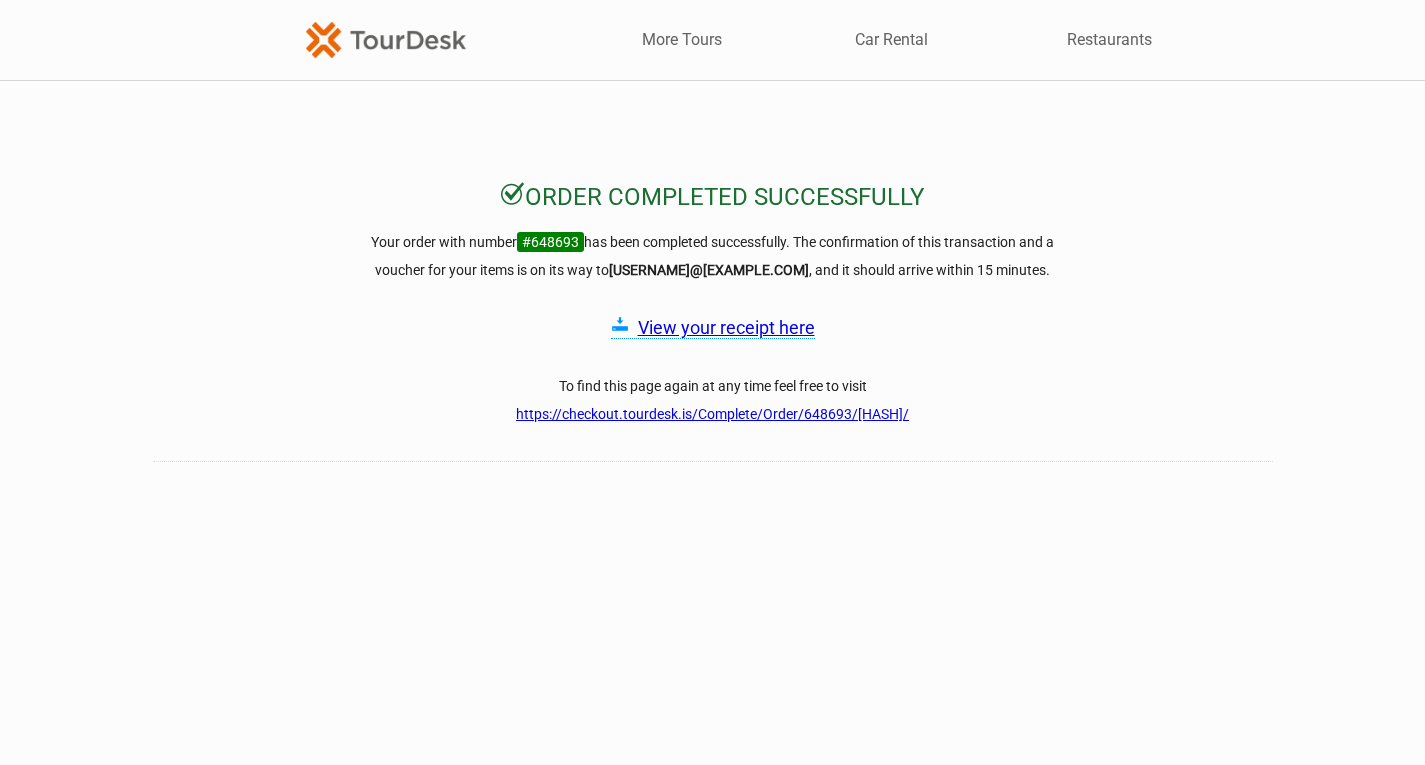 click on "View your receipt here" at bounding box center (726, 327) 